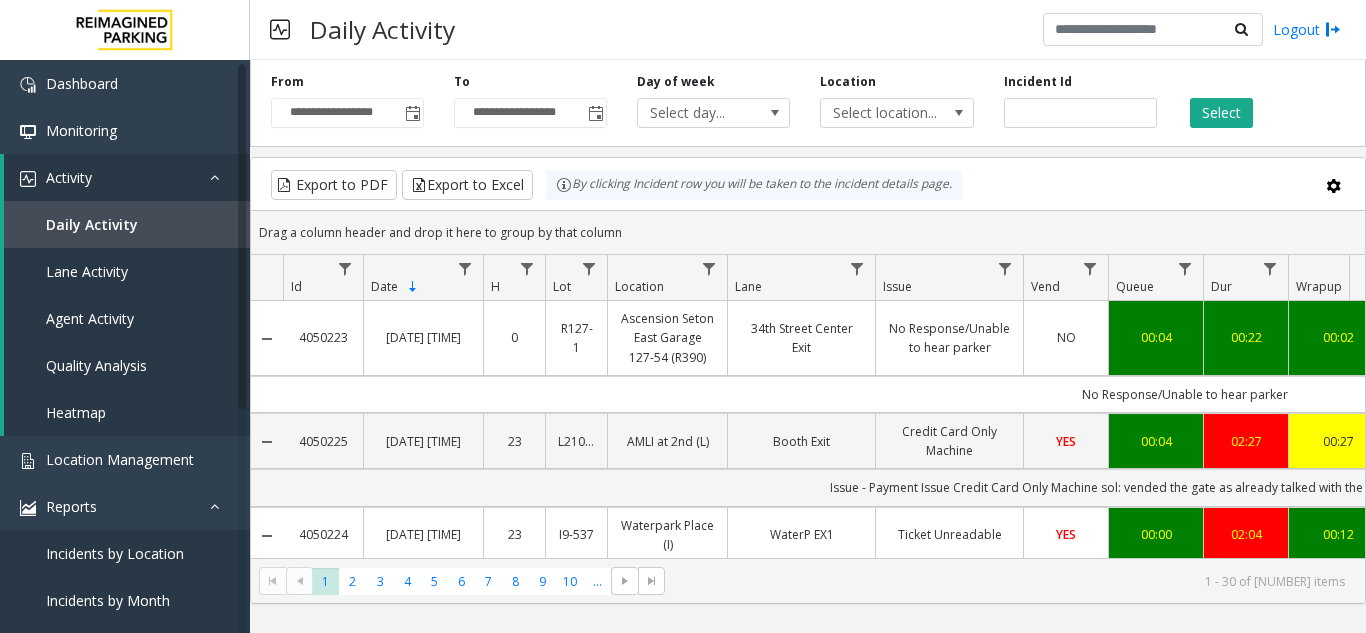 scroll, scrollTop: 0, scrollLeft: 0, axis: both 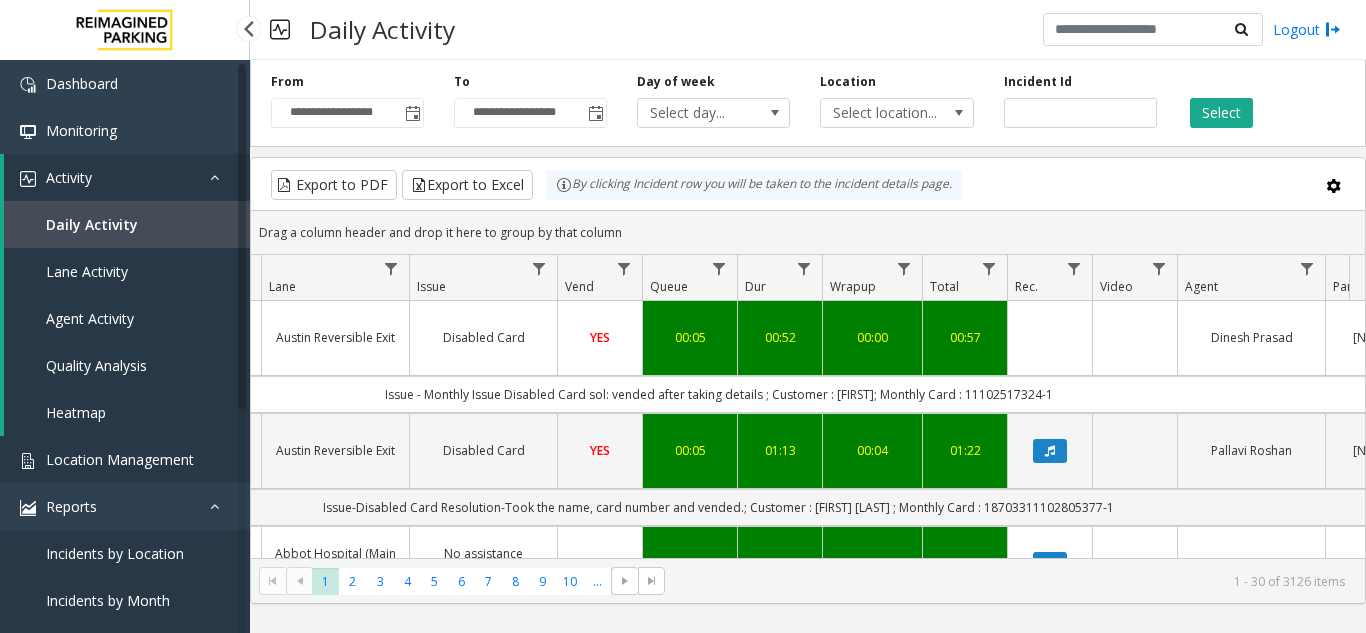 click on "Location Management" at bounding box center (125, 459) 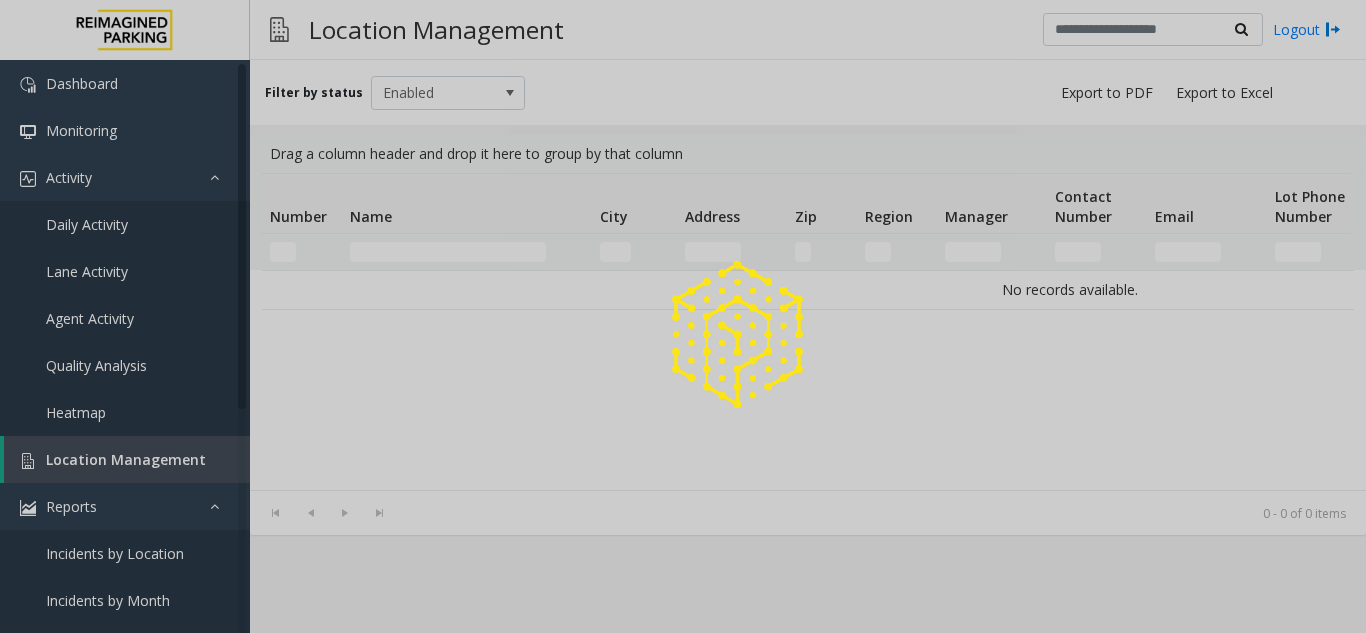 click 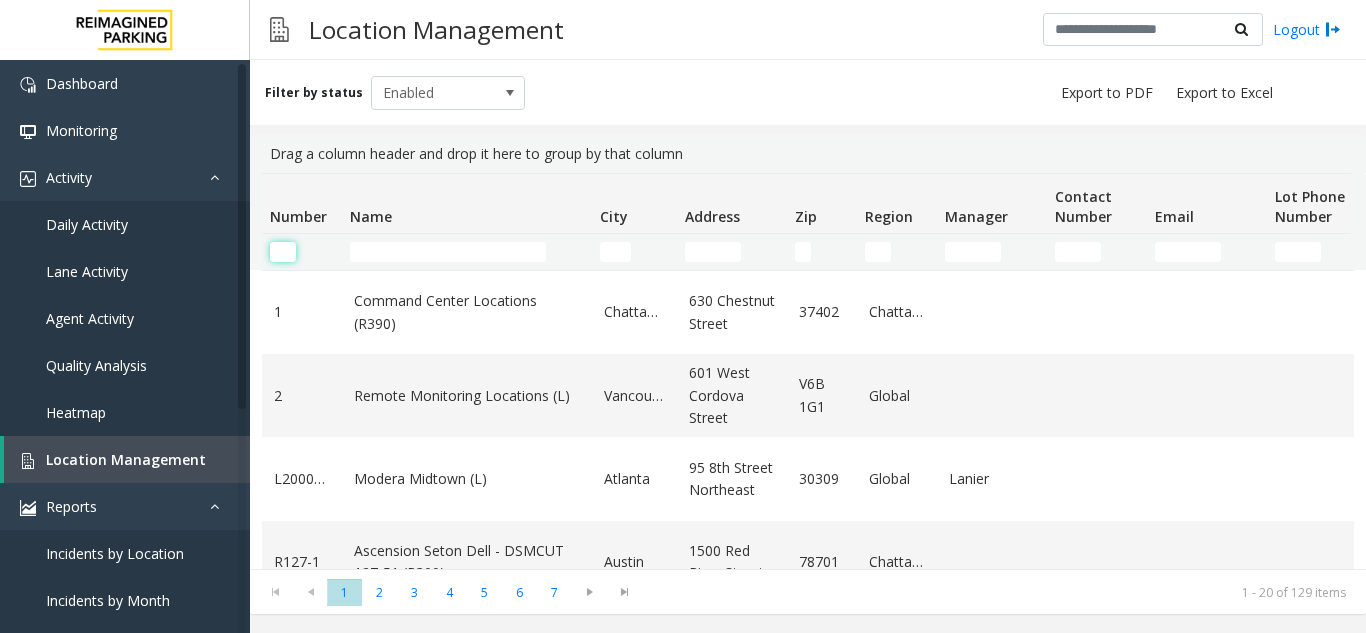 click 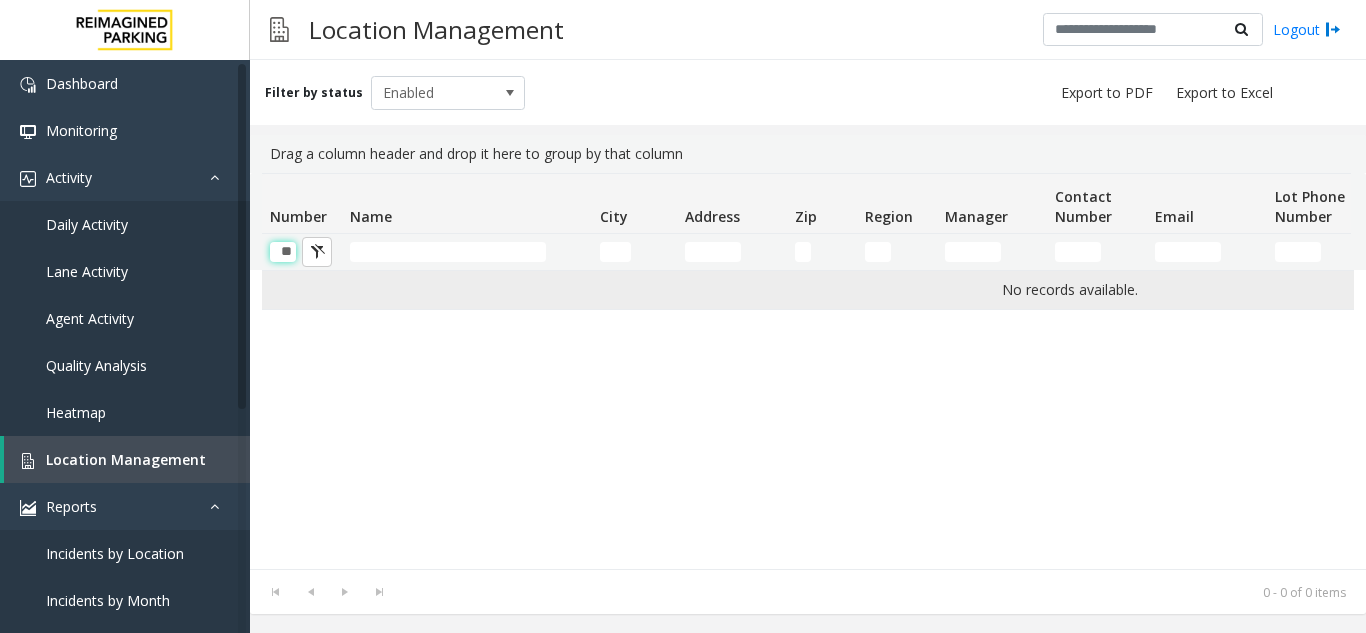 scroll, scrollTop: 0, scrollLeft: 1, axis: horizontal 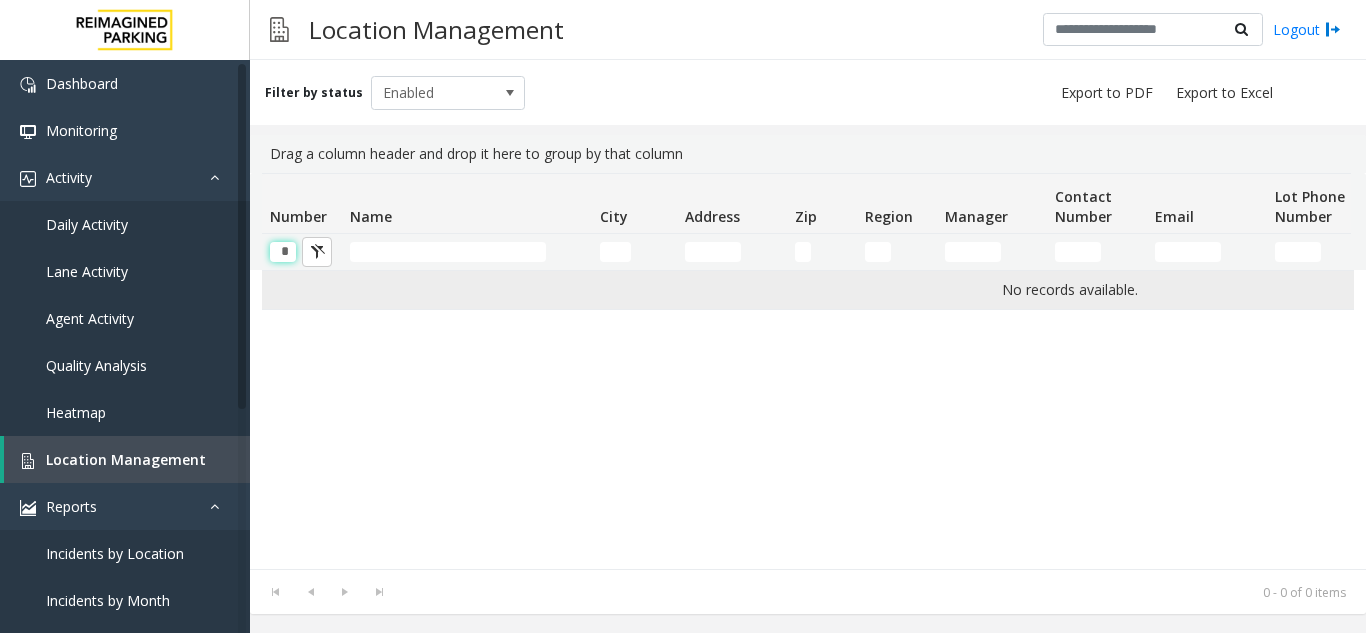 type 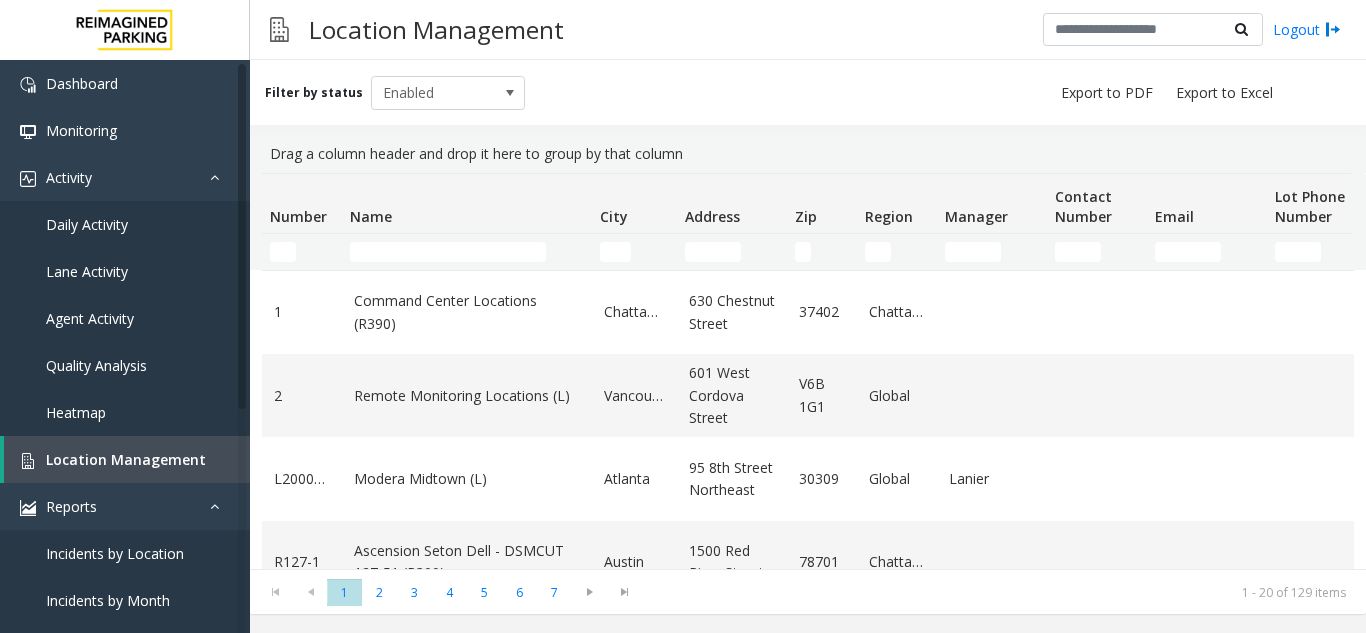 click 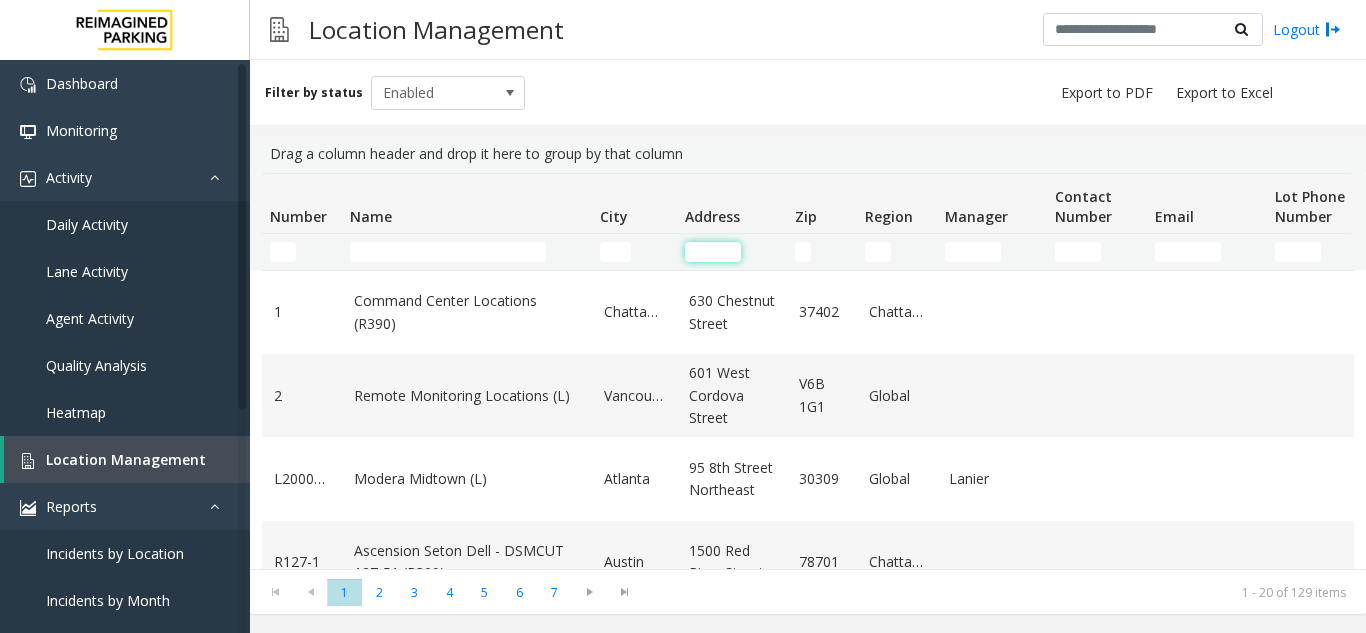 click 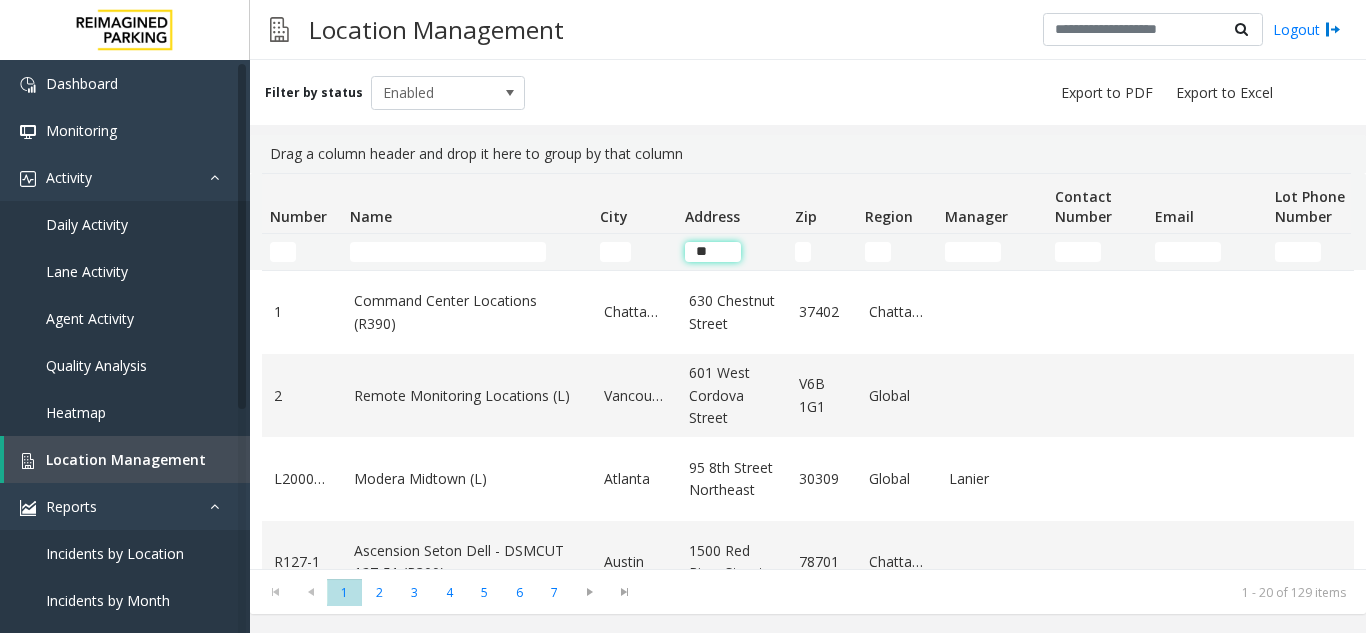 type on "***" 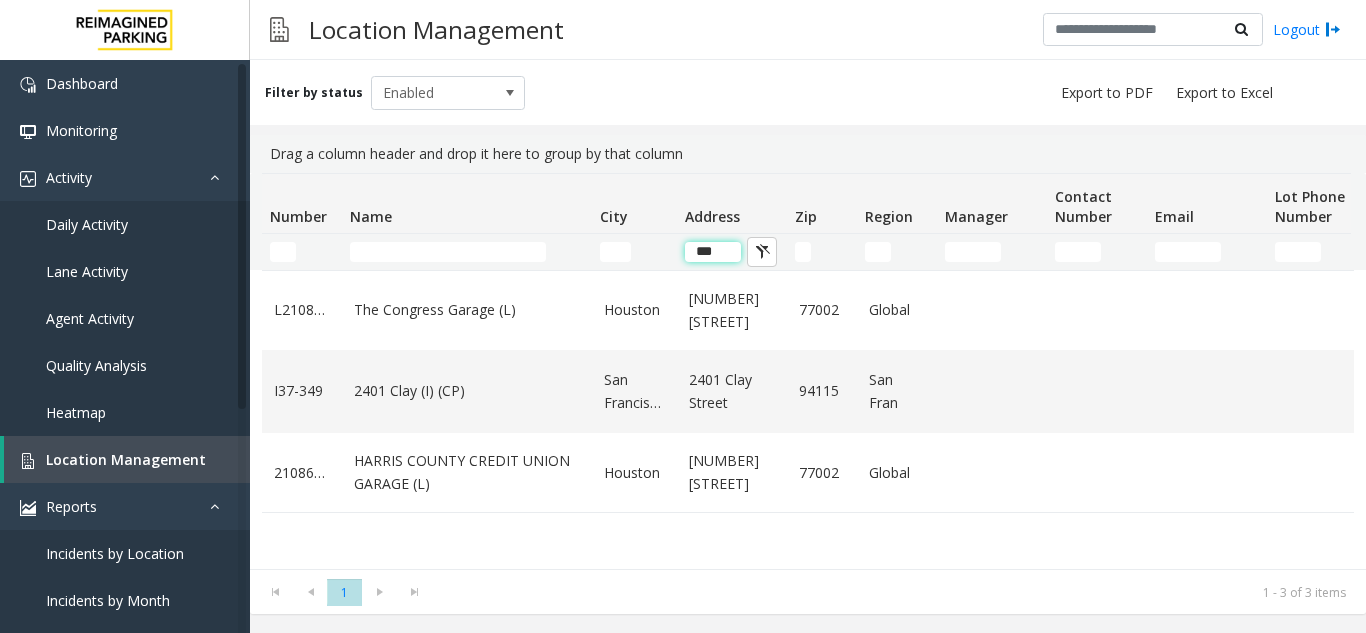 click on "***" 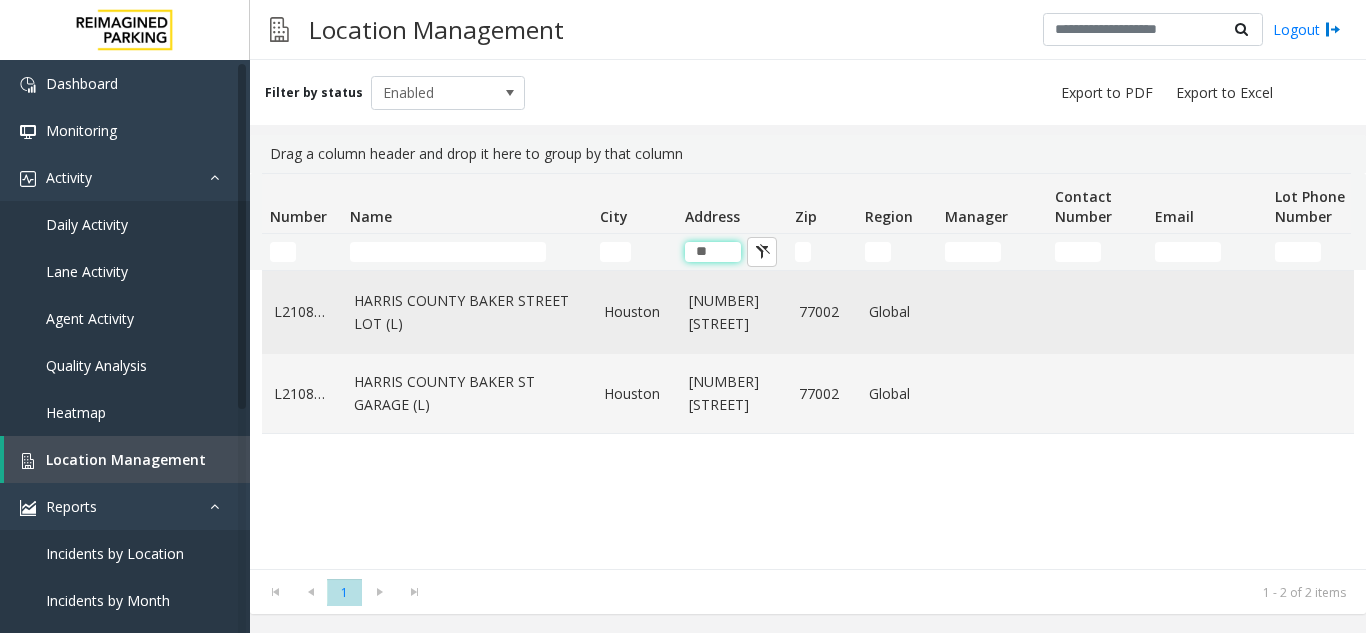 type on "*" 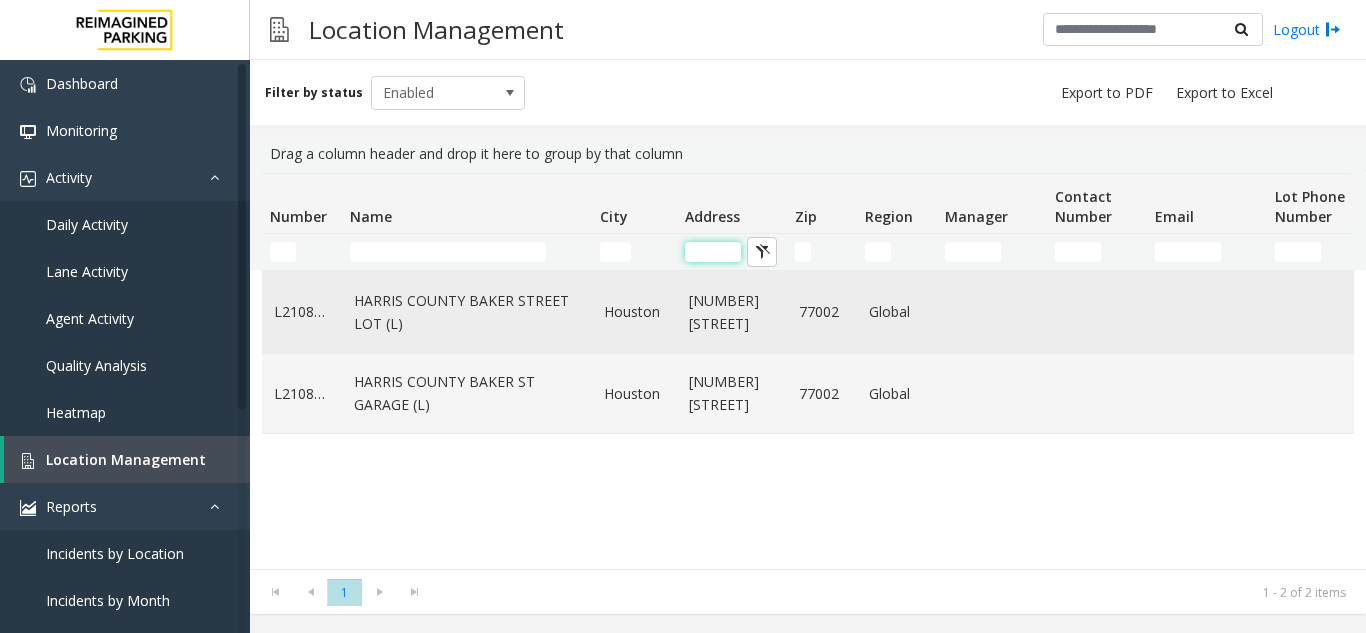 type on "*" 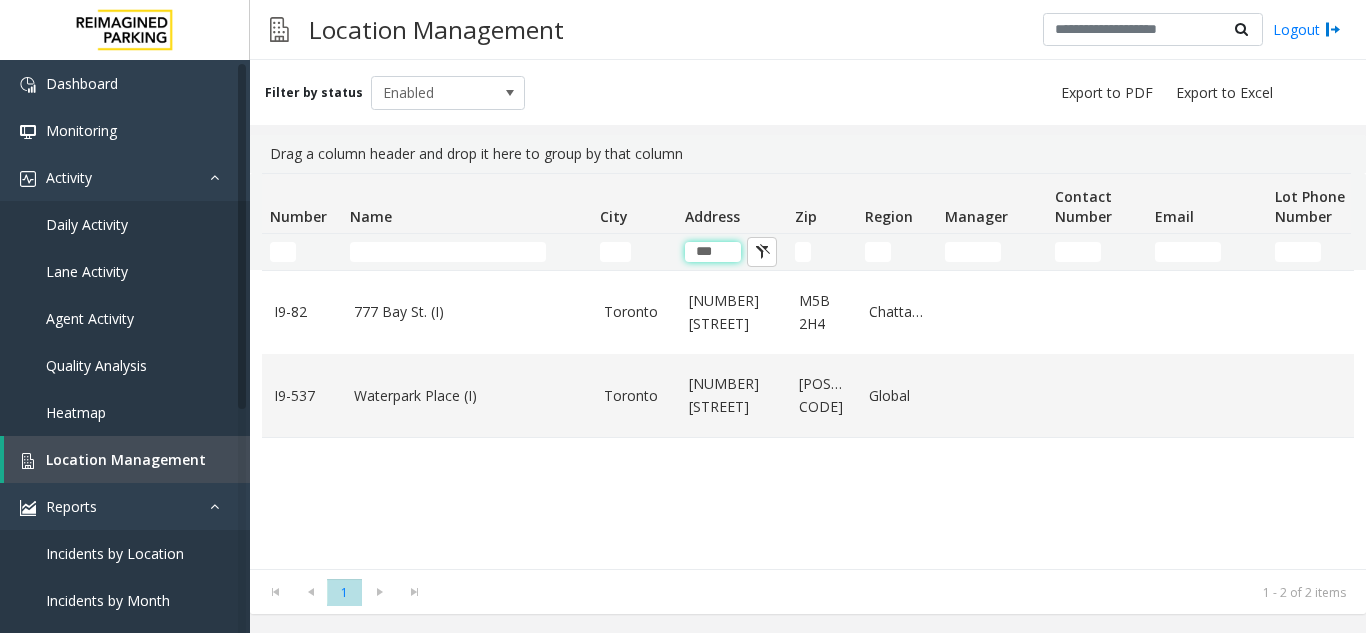 type on "***" 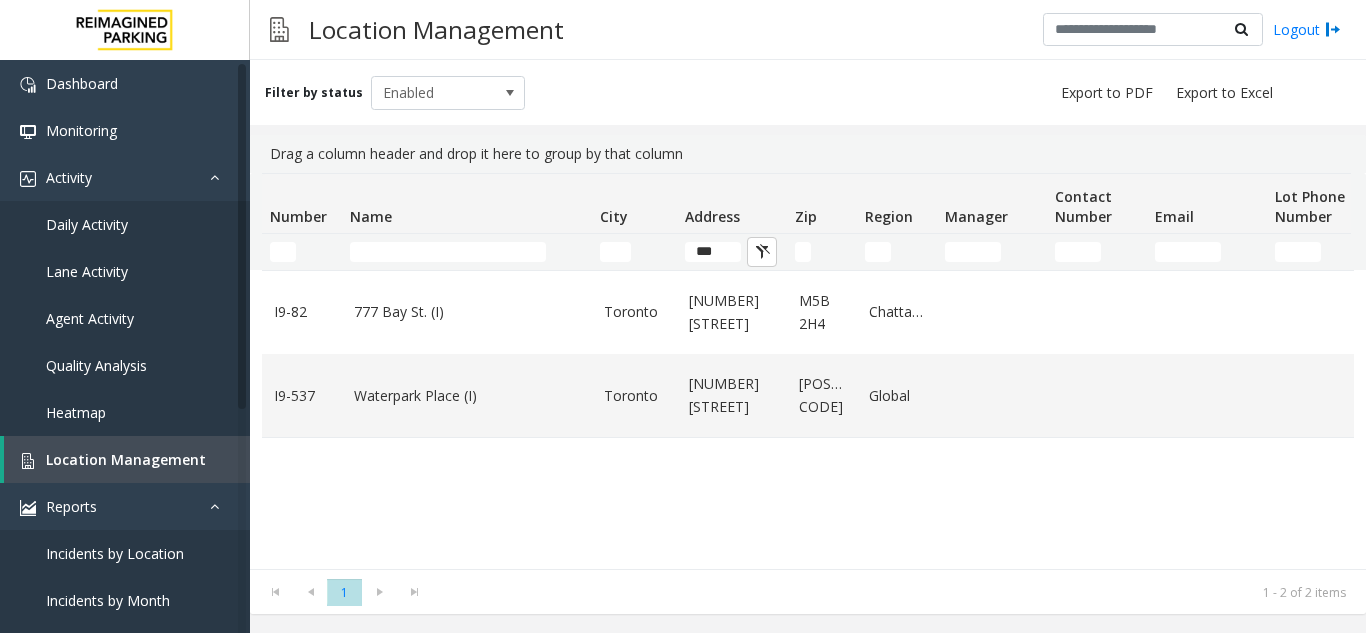 click on "***" 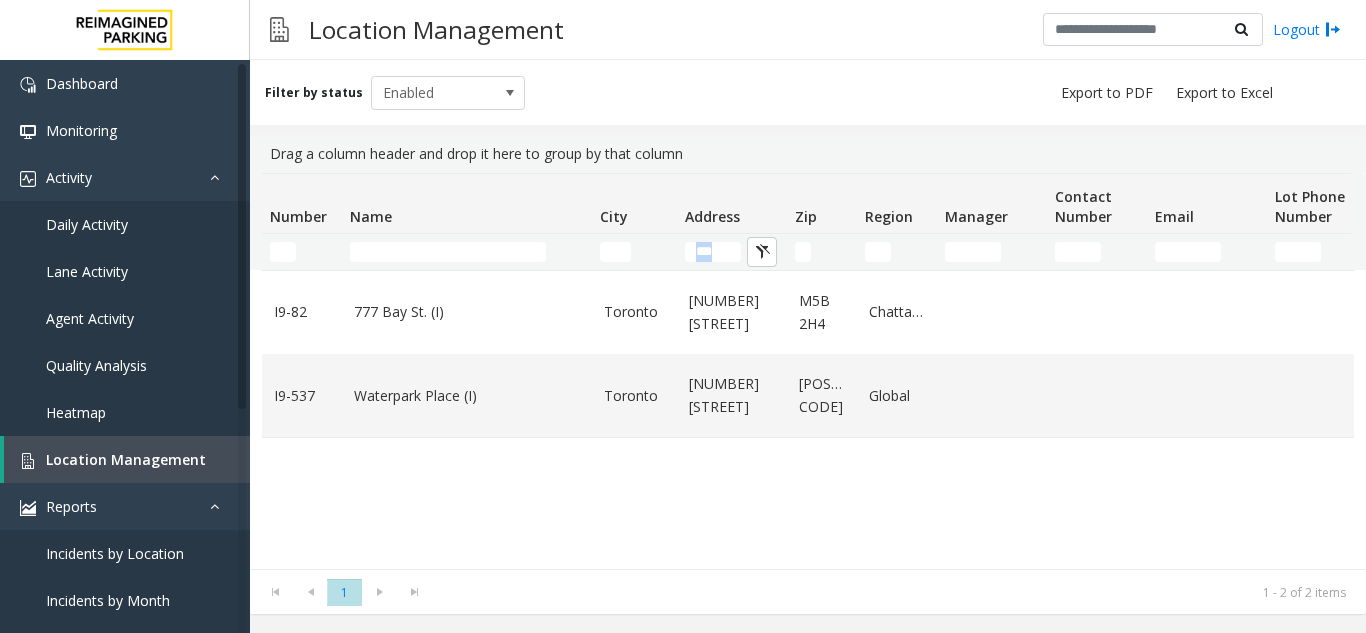 click on "***" 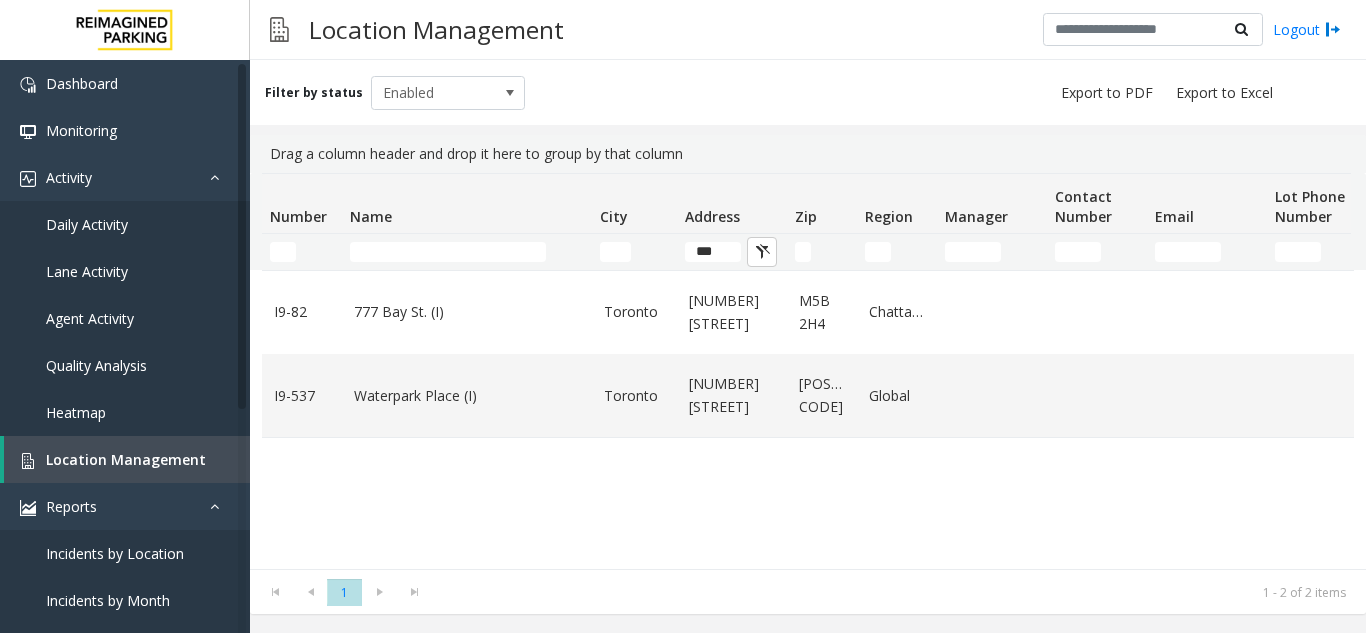 click on "***" 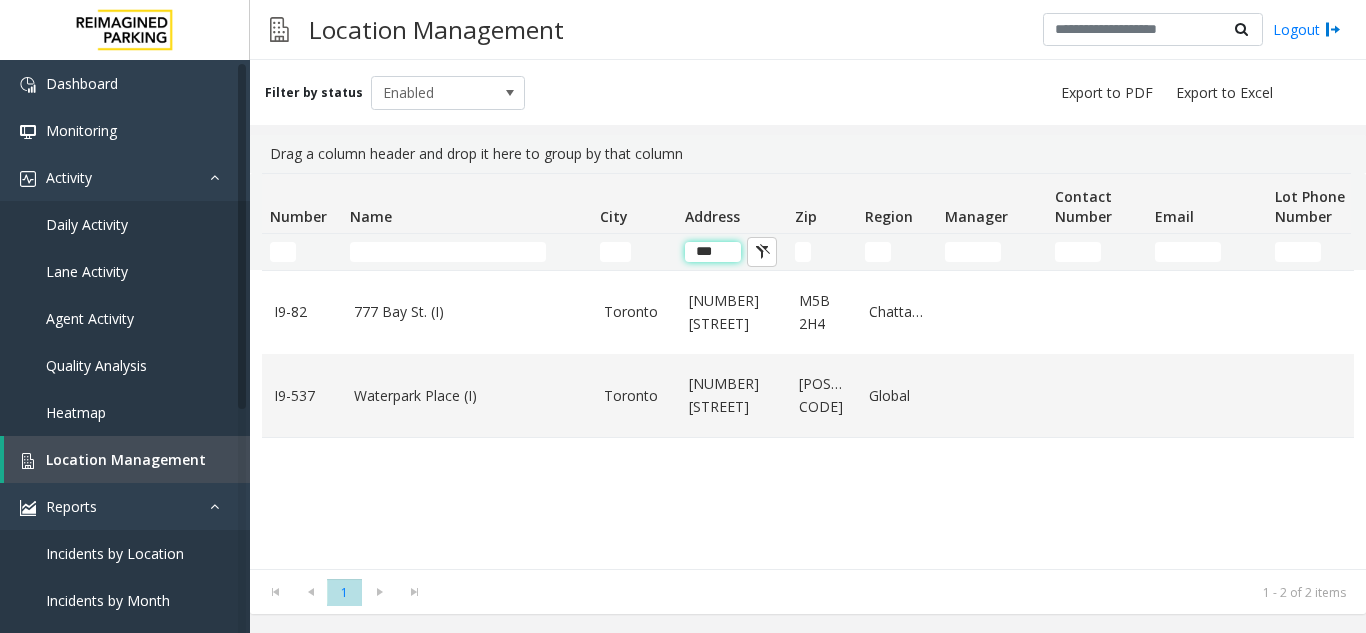 click on "***" 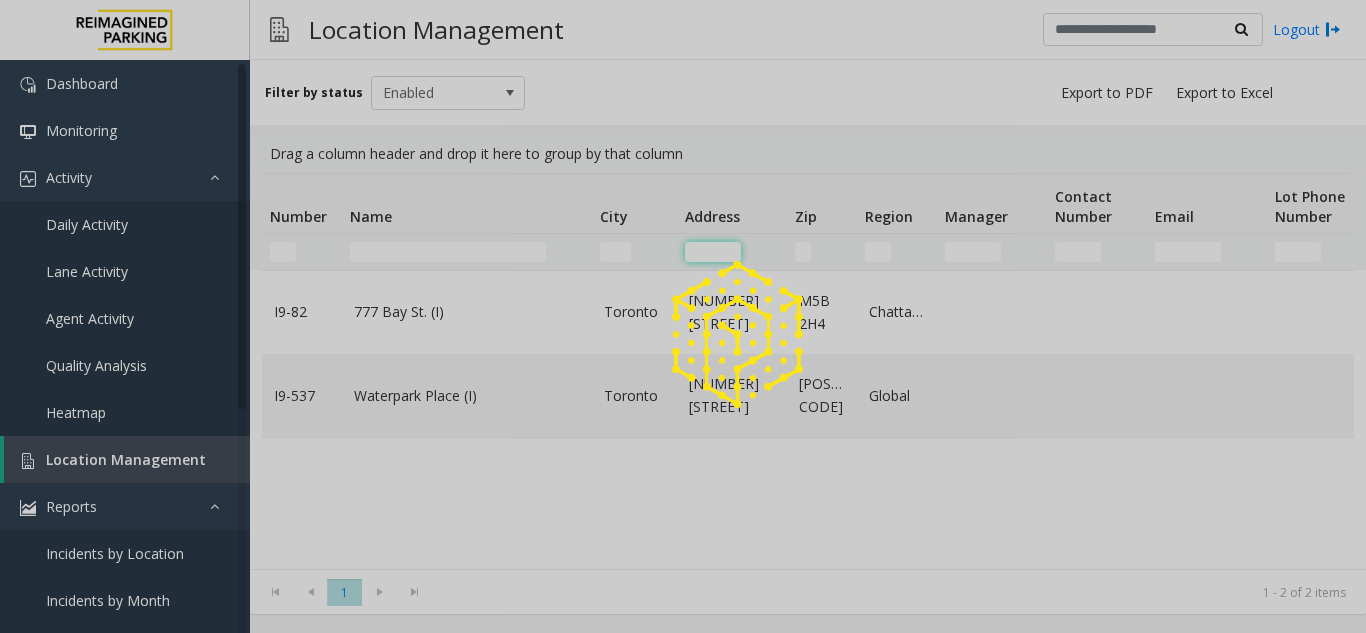 type 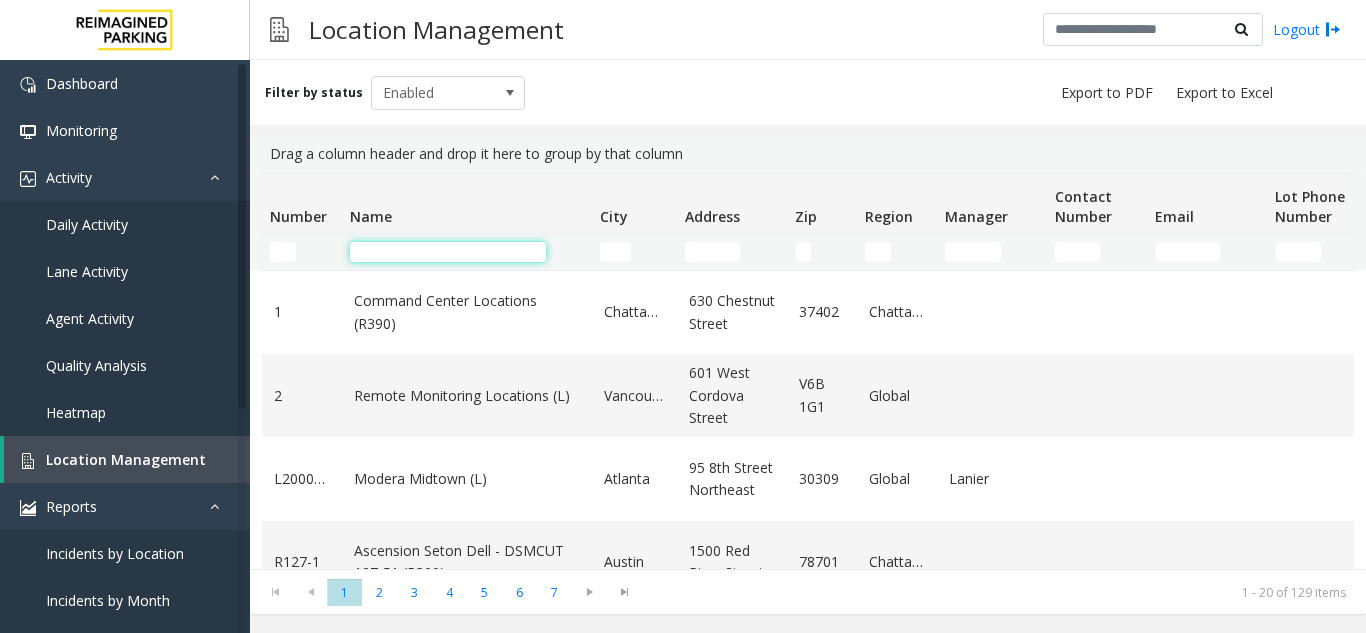 click 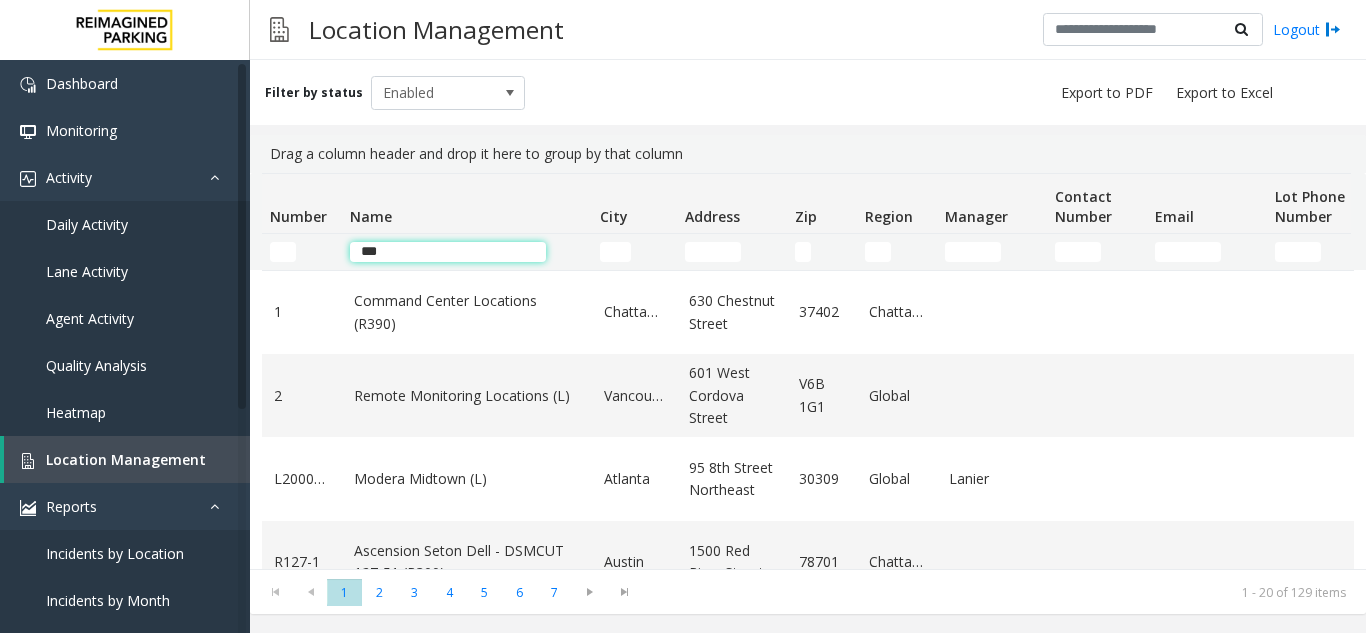 type on "****" 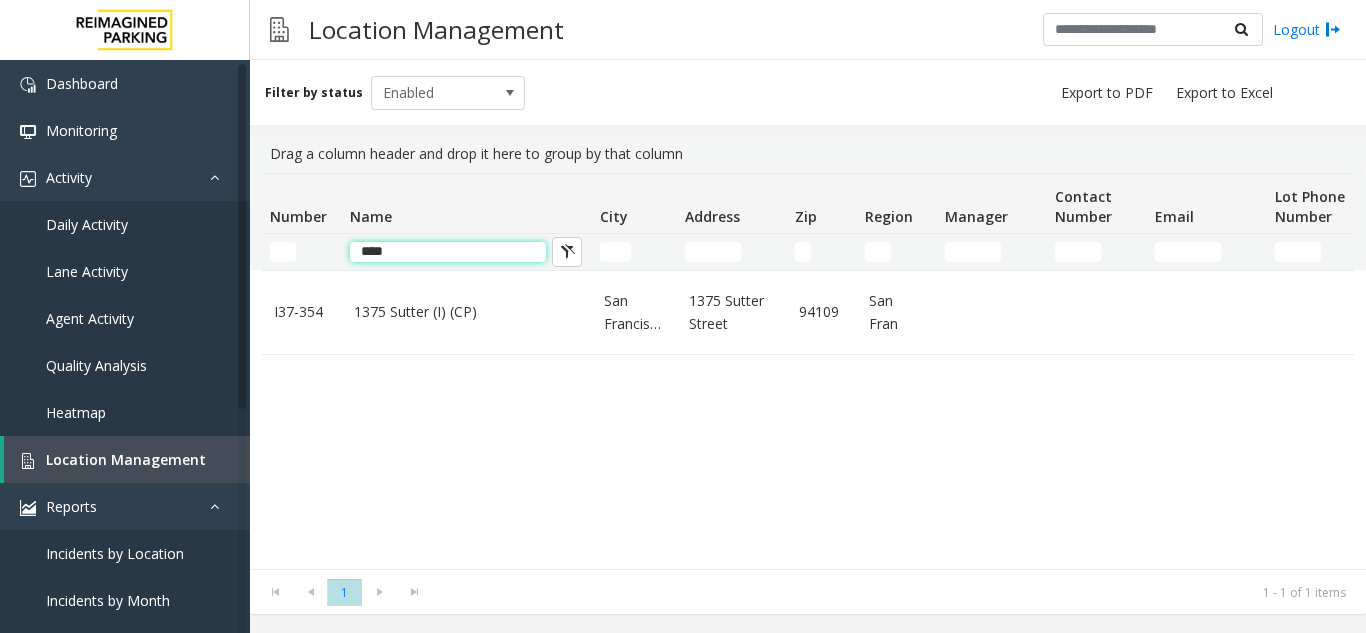 click on "****" 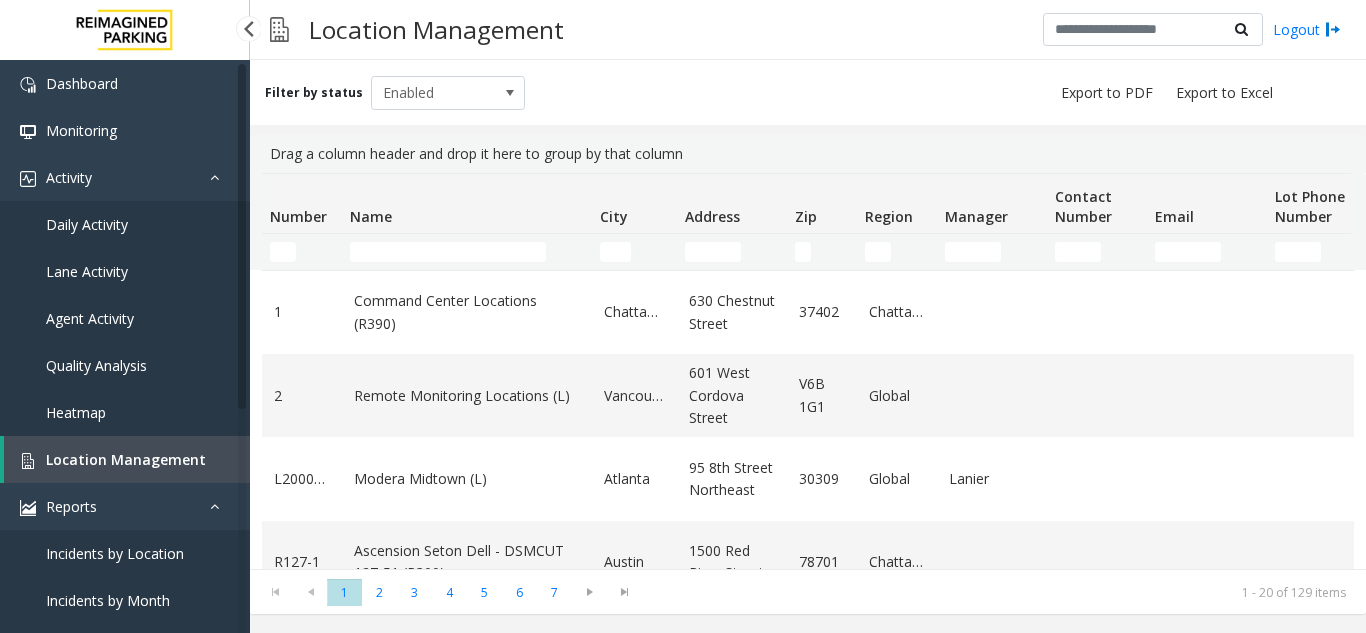 click on "Daily Activity" at bounding box center (125, 224) 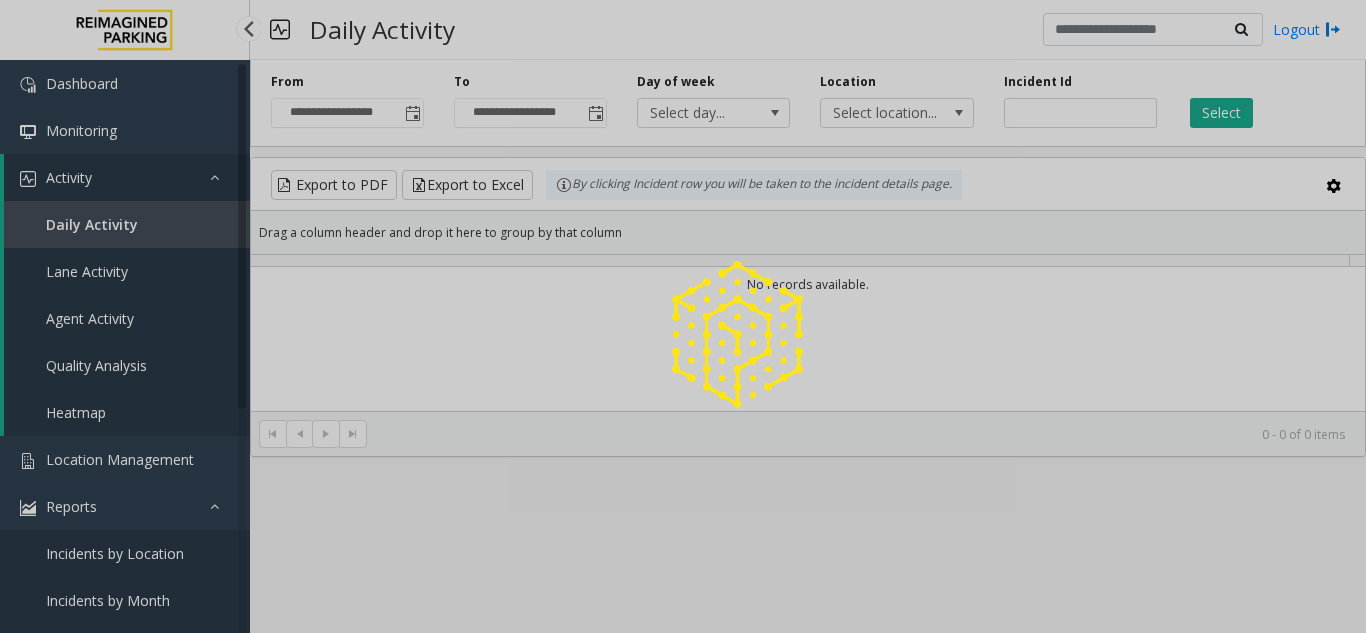 click 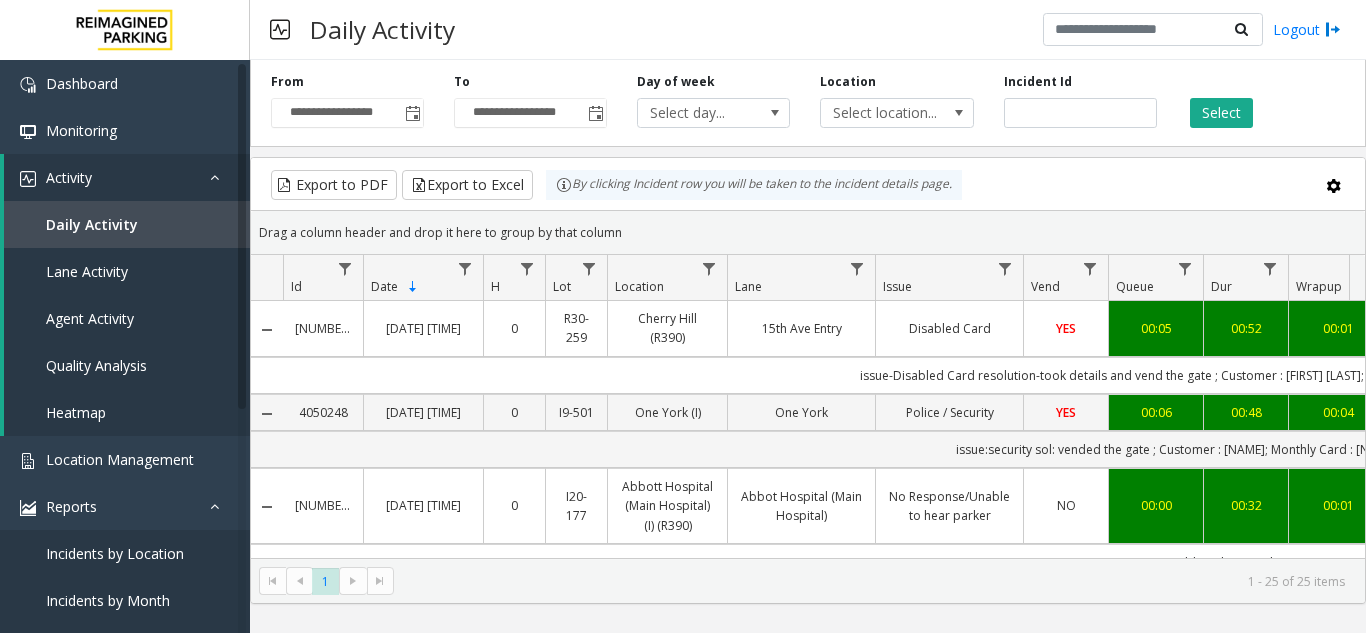 scroll, scrollTop: 0, scrollLeft: 123, axis: horizontal 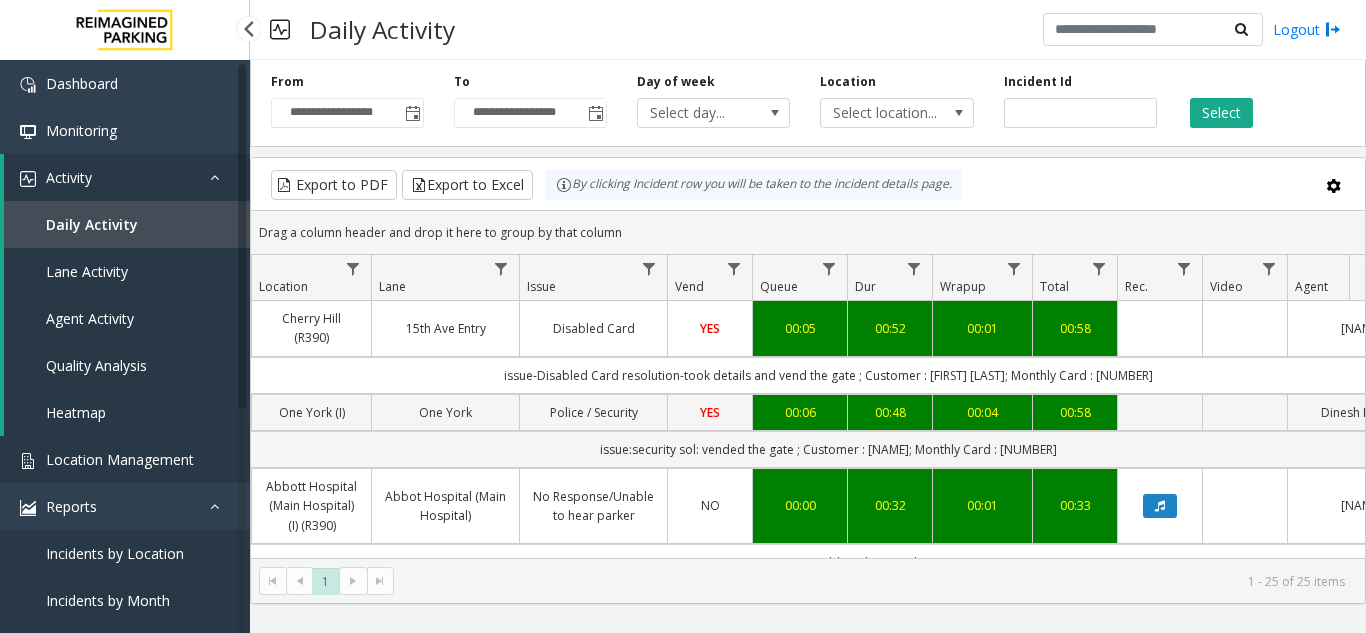 click on "Location Management" at bounding box center [120, 459] 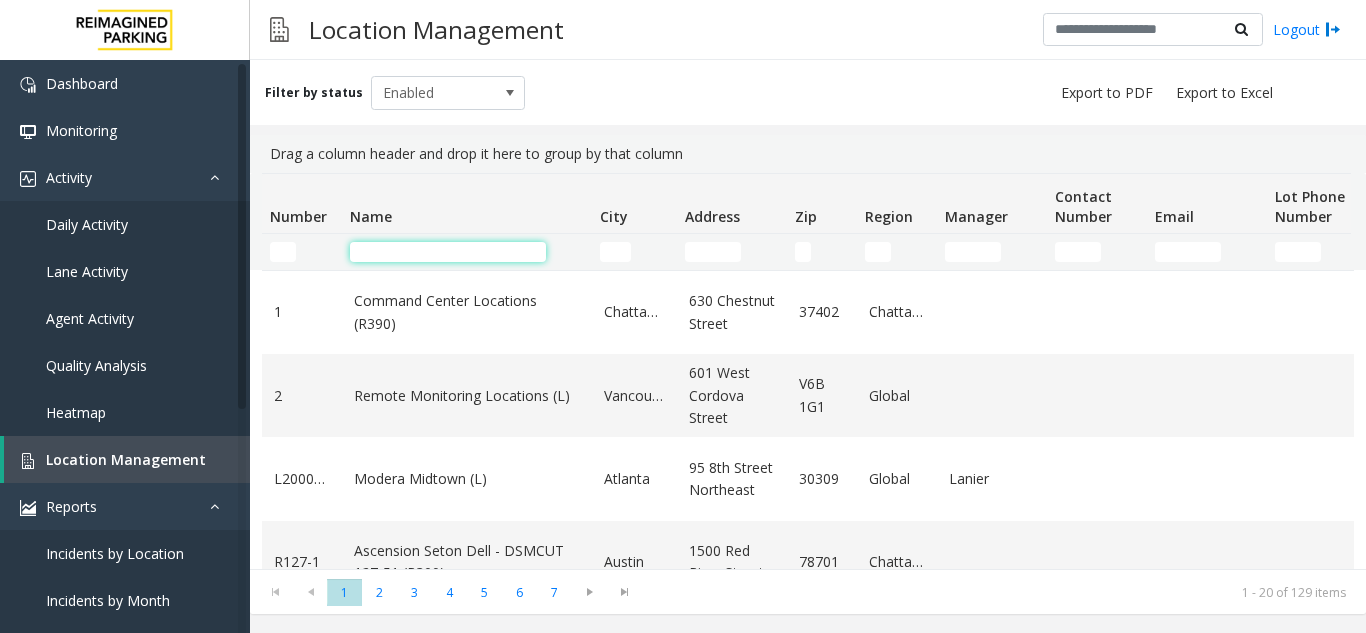 click 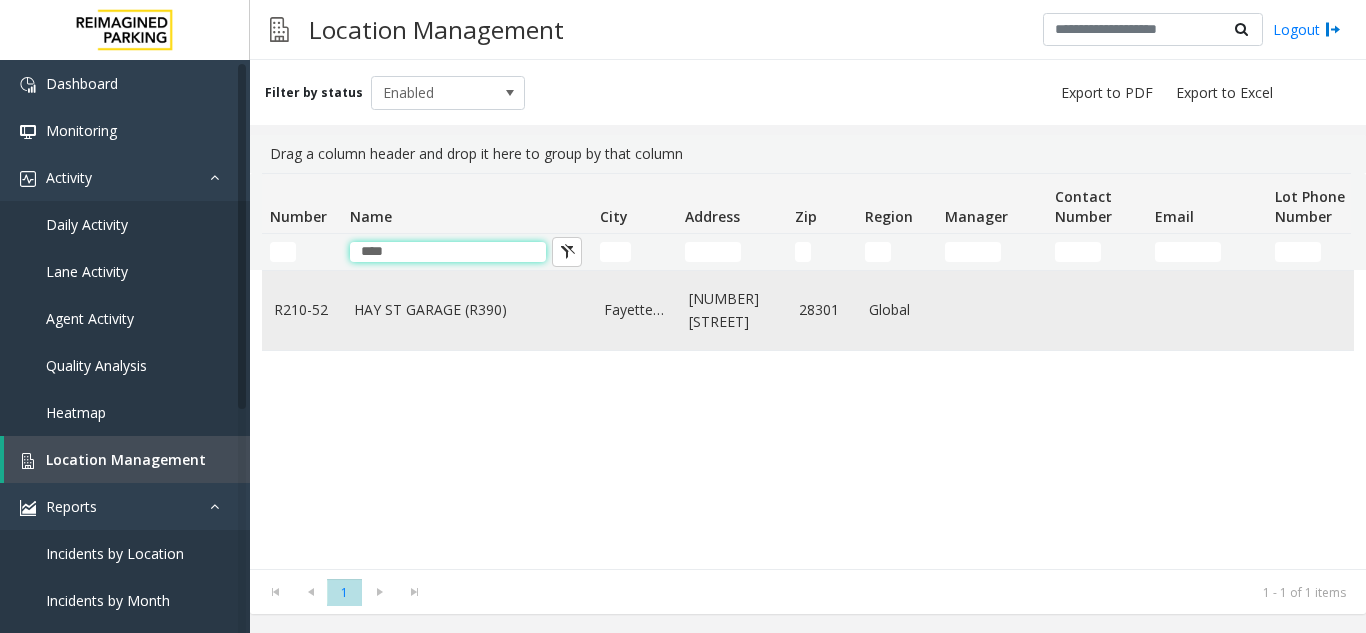 type on "***" 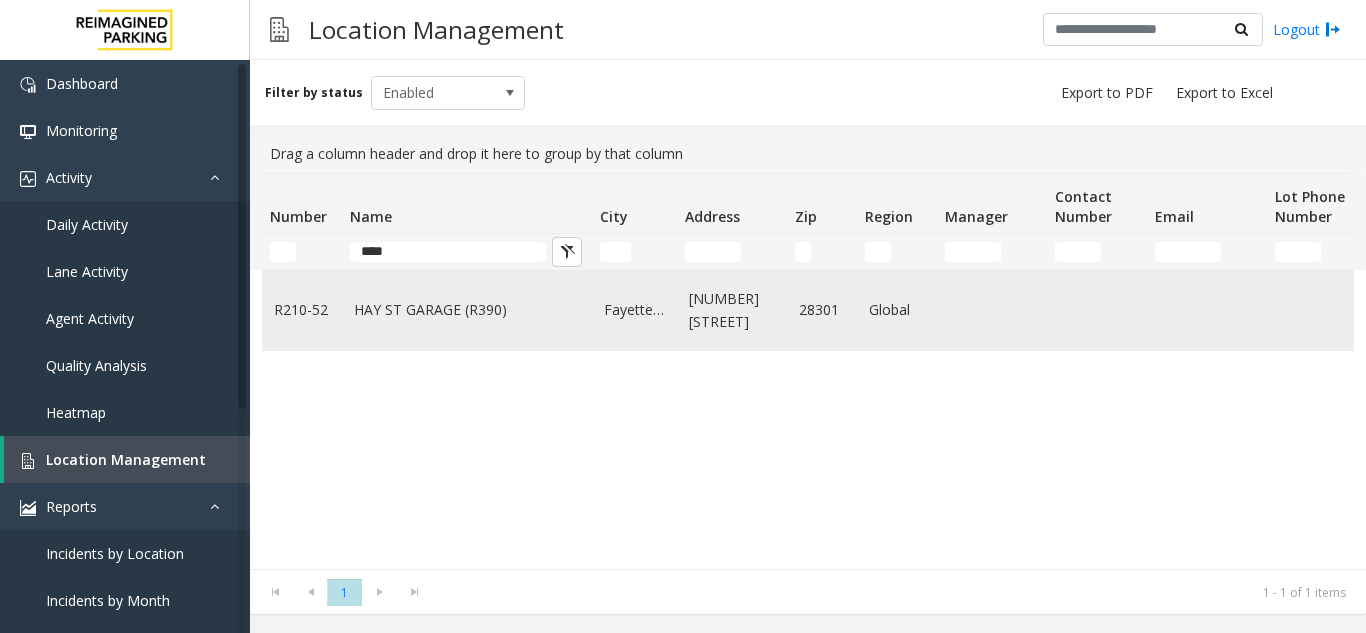 click on "HAY ST GARAGE (R390)" 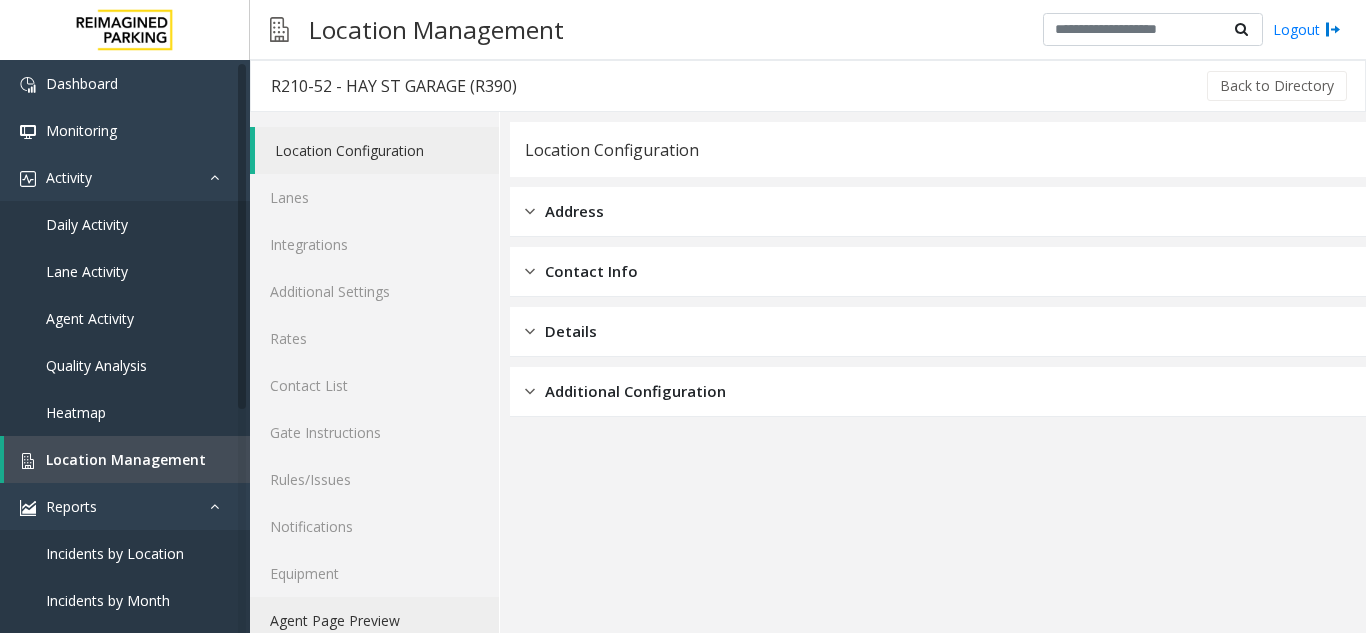 click on "Agent Page Preview" 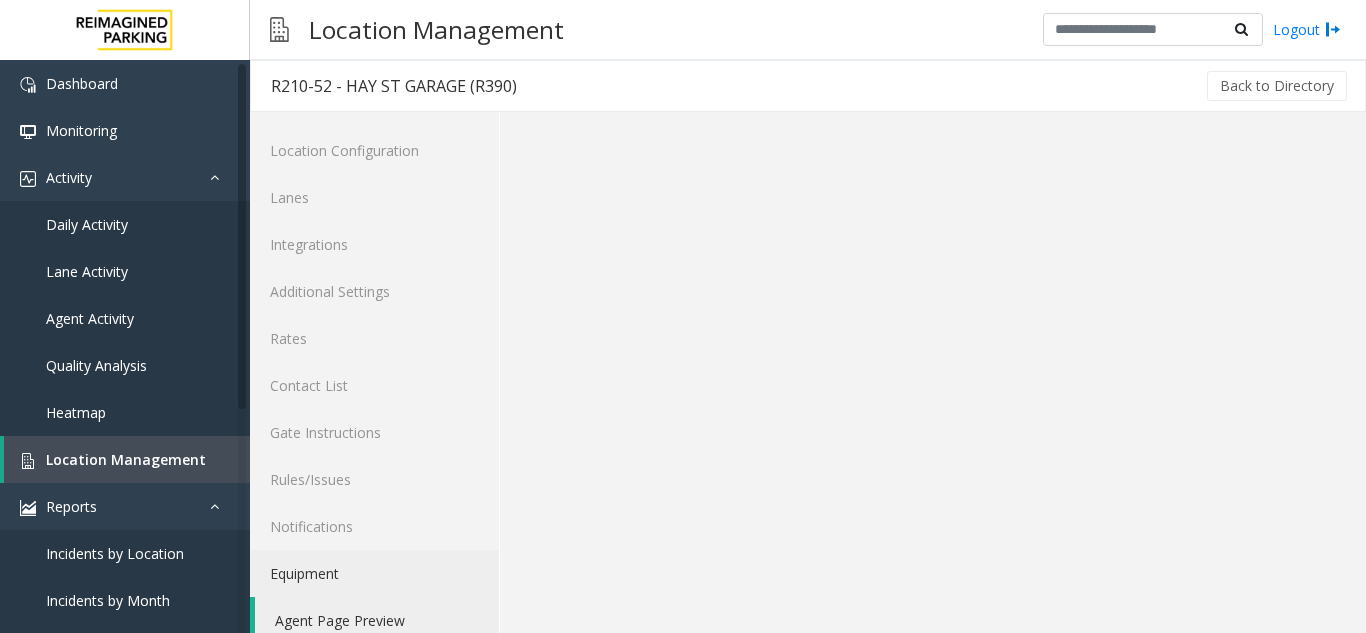 scroll, scrollTop: 26, scrollLeft: 0, axis: vertical 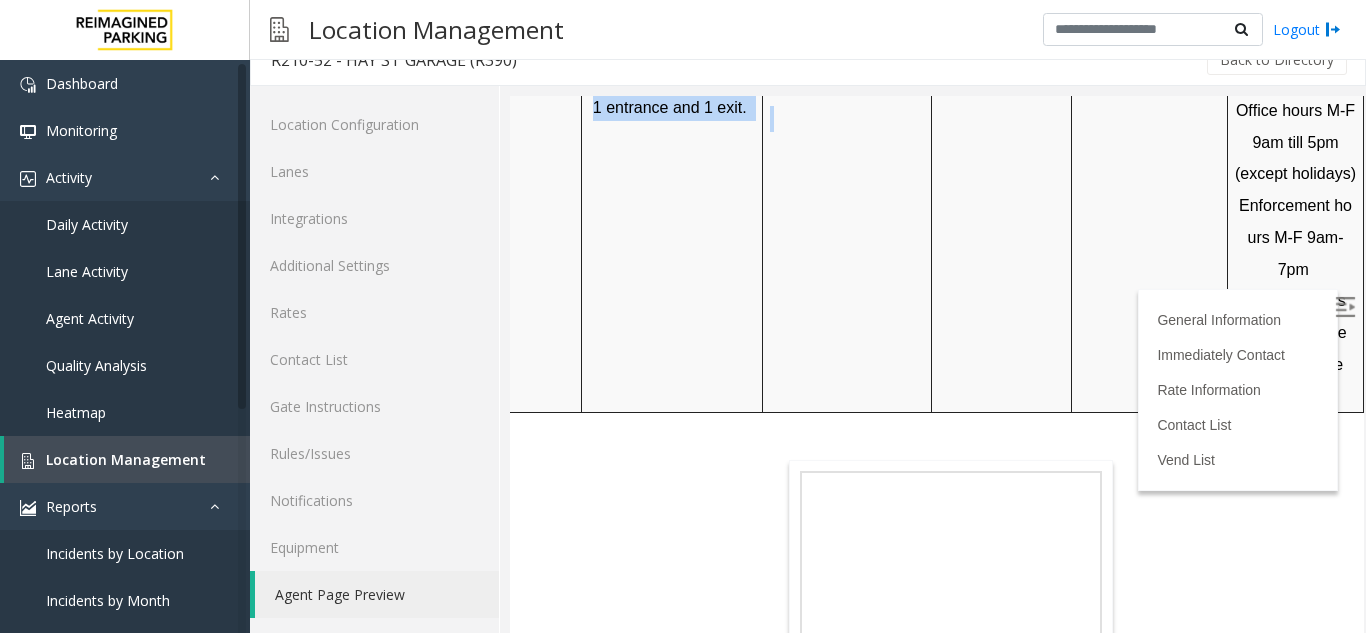 drag, startPoint x: 1074, startPoint y: 287, endPoint x: 1400, endPoint y: 260, distance: 327.11618 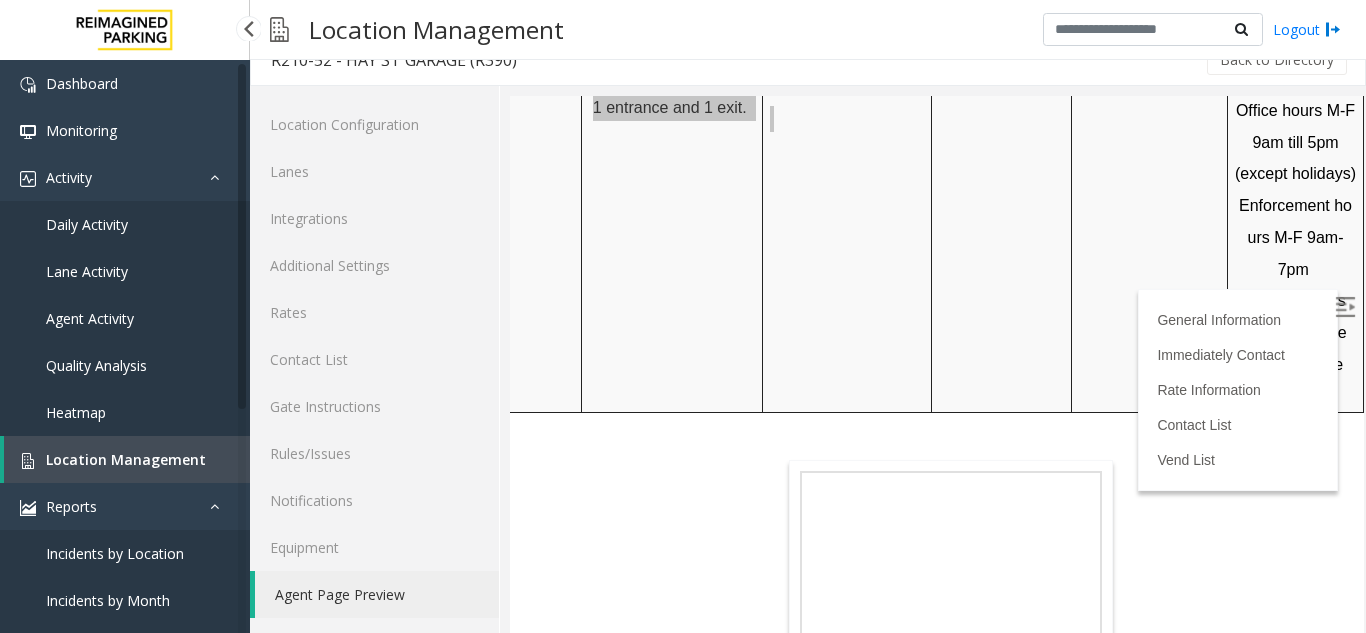 click on "Location Management" at bounding box center [127, 459] 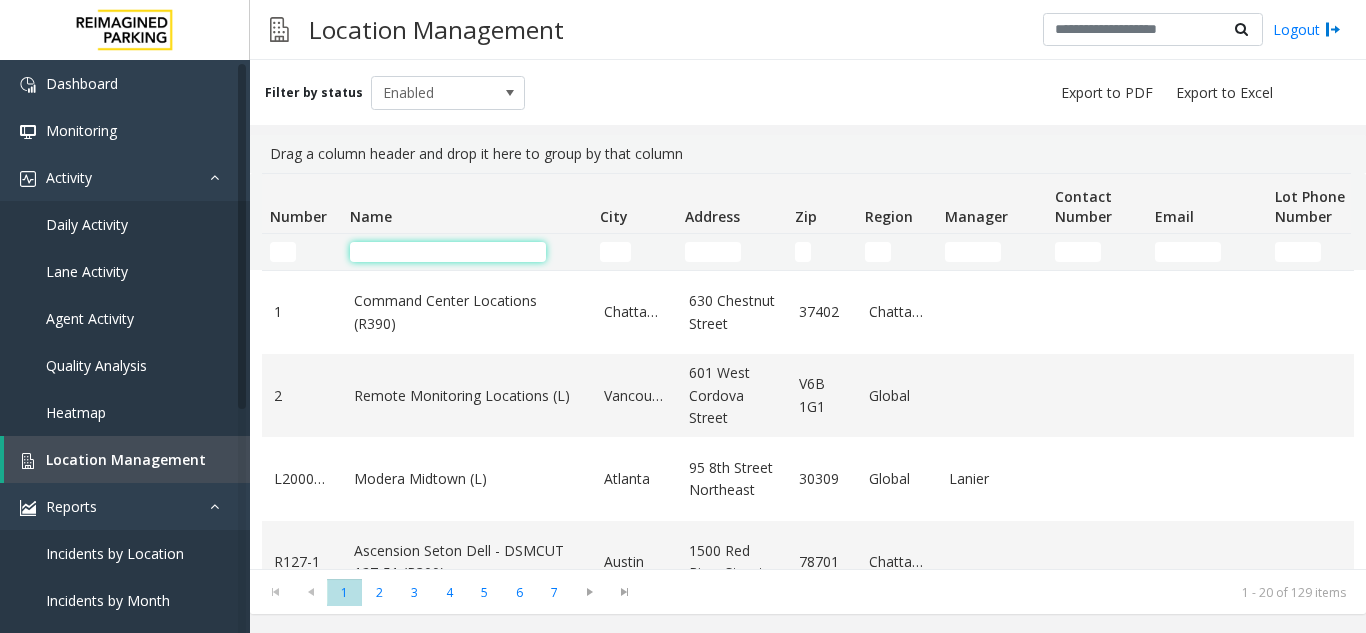 click 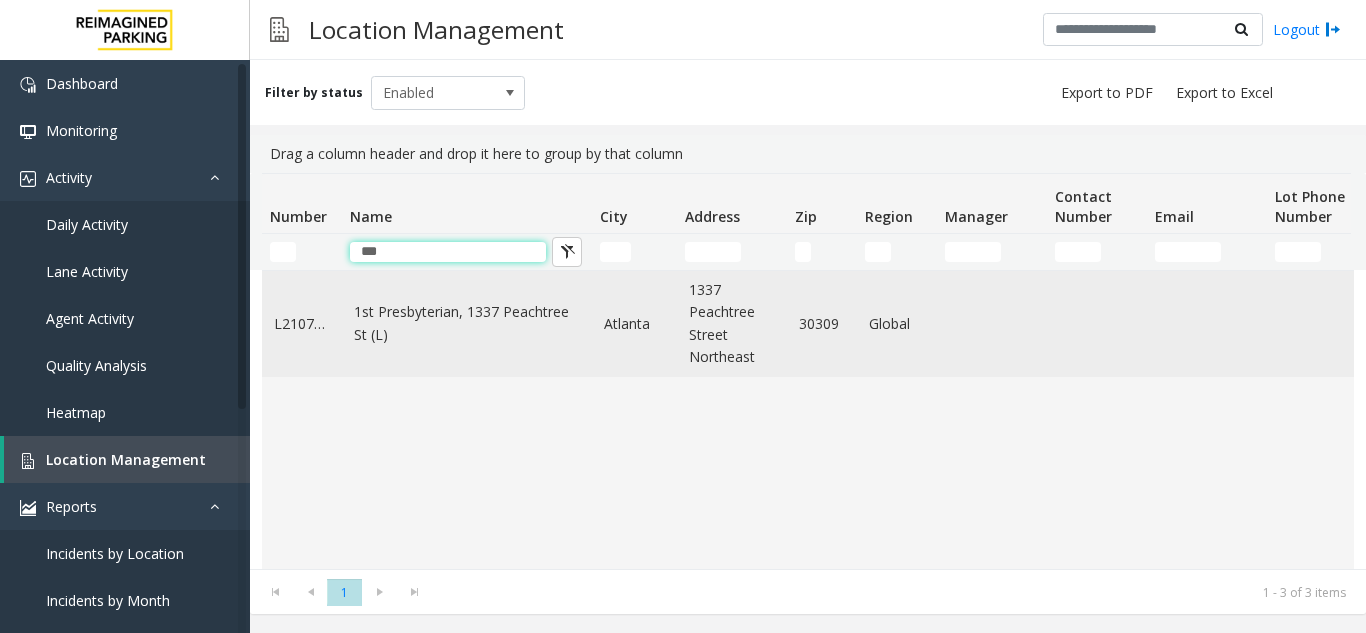 type on "***" 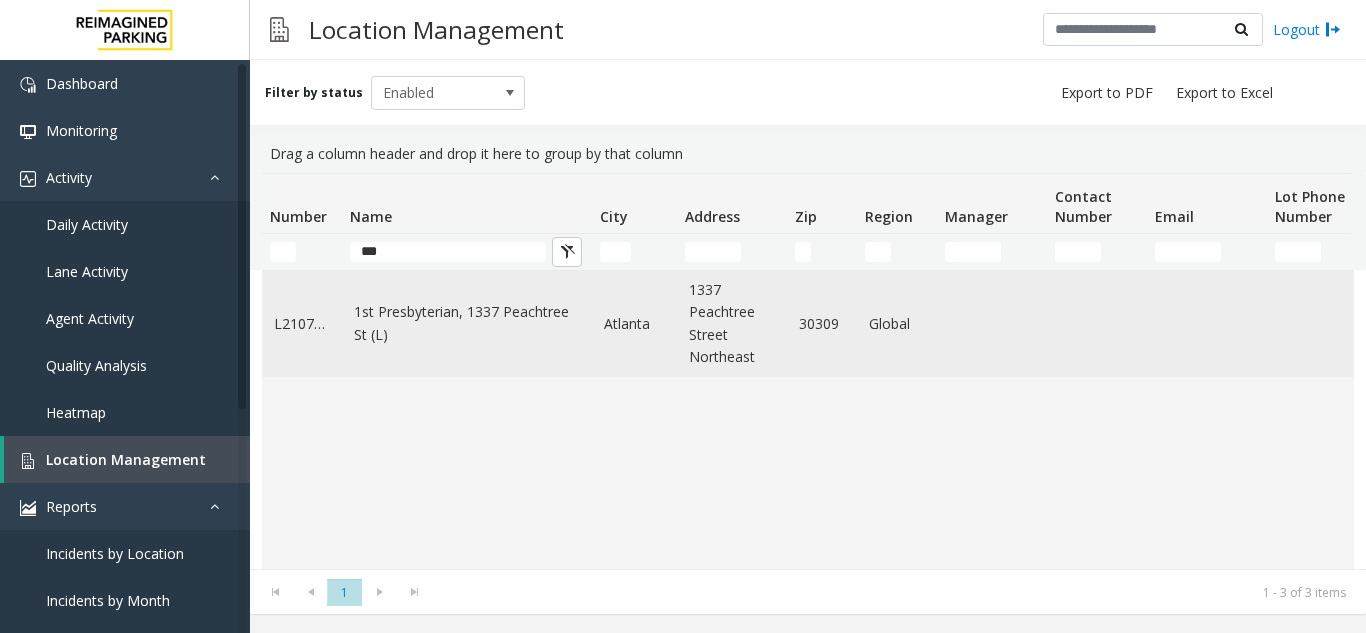 click on "1st Presbyterian, 1337 Peachtree St (L)" 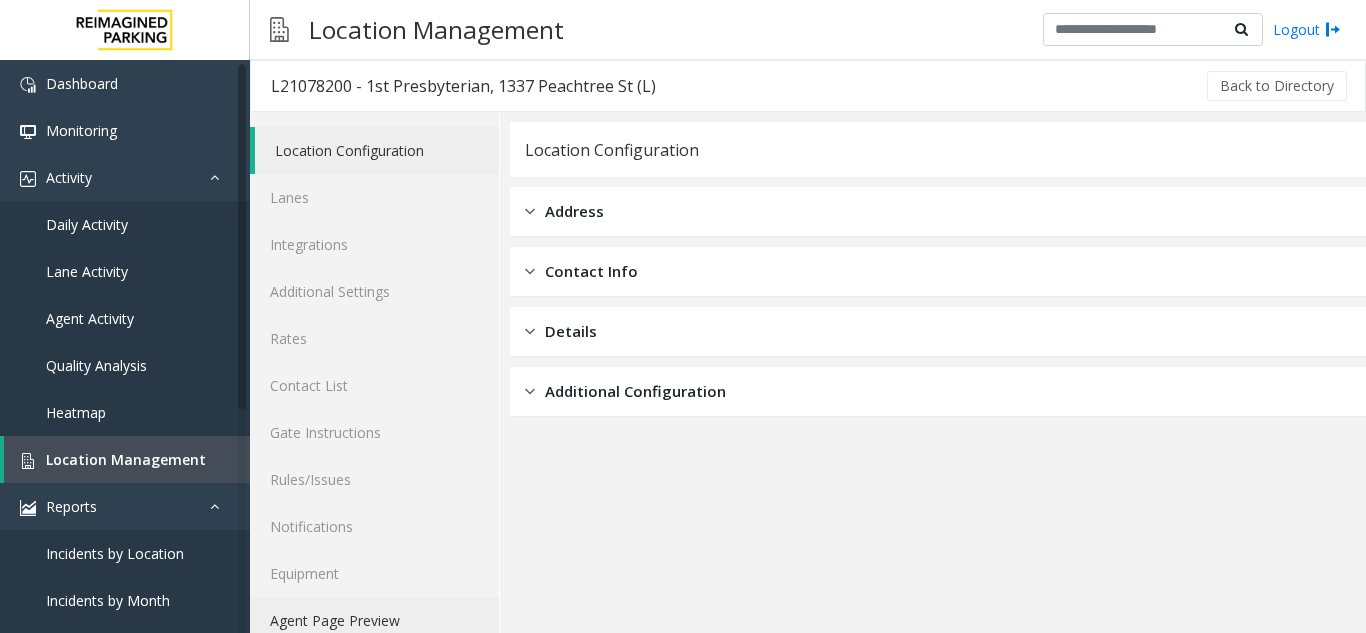 click on "Agent Page Preview" 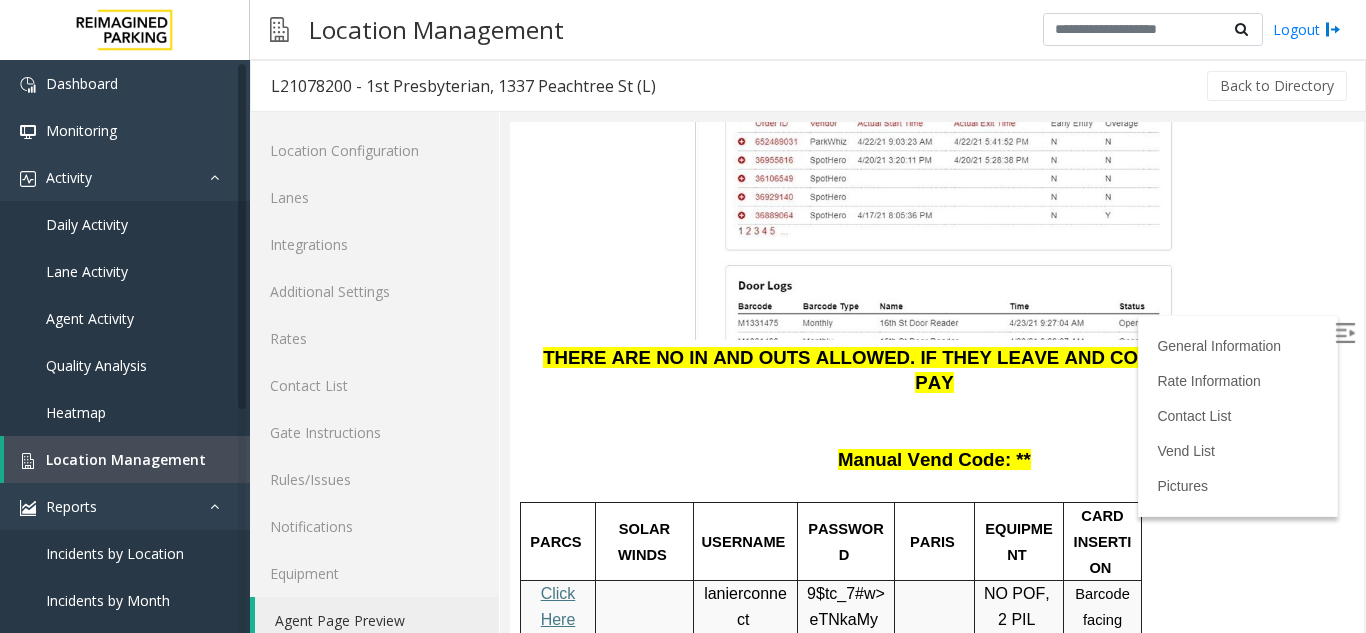 scroll, scrollTop: 2500, scrollLeft: 0, axis: vertical 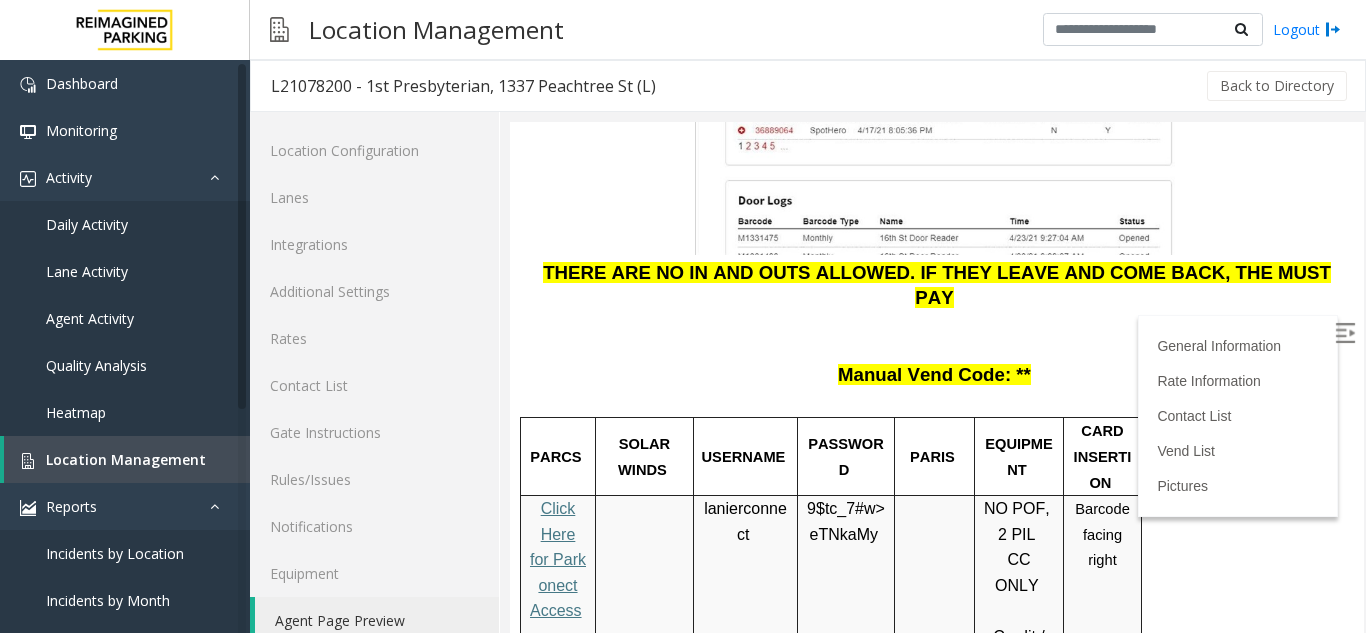 click on "Click Here for Parkonect Access" at bounding box center [558, 559] 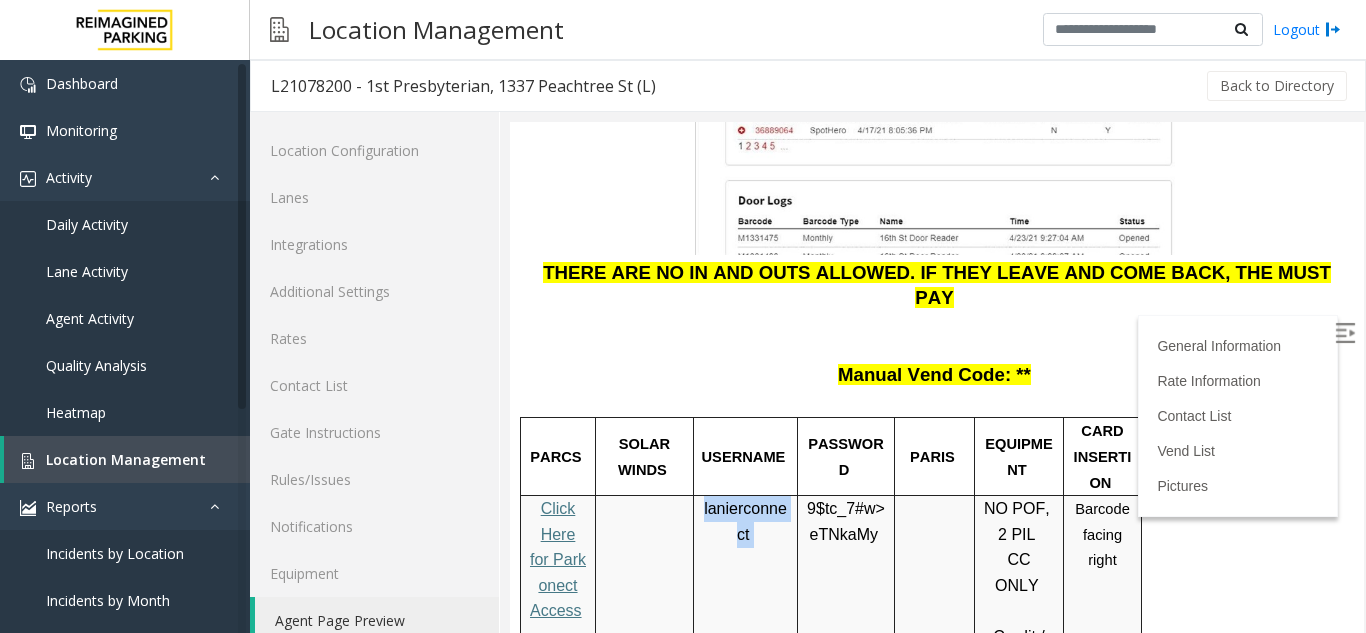 click on "lanierconnect" at bounding box center [745, 522] 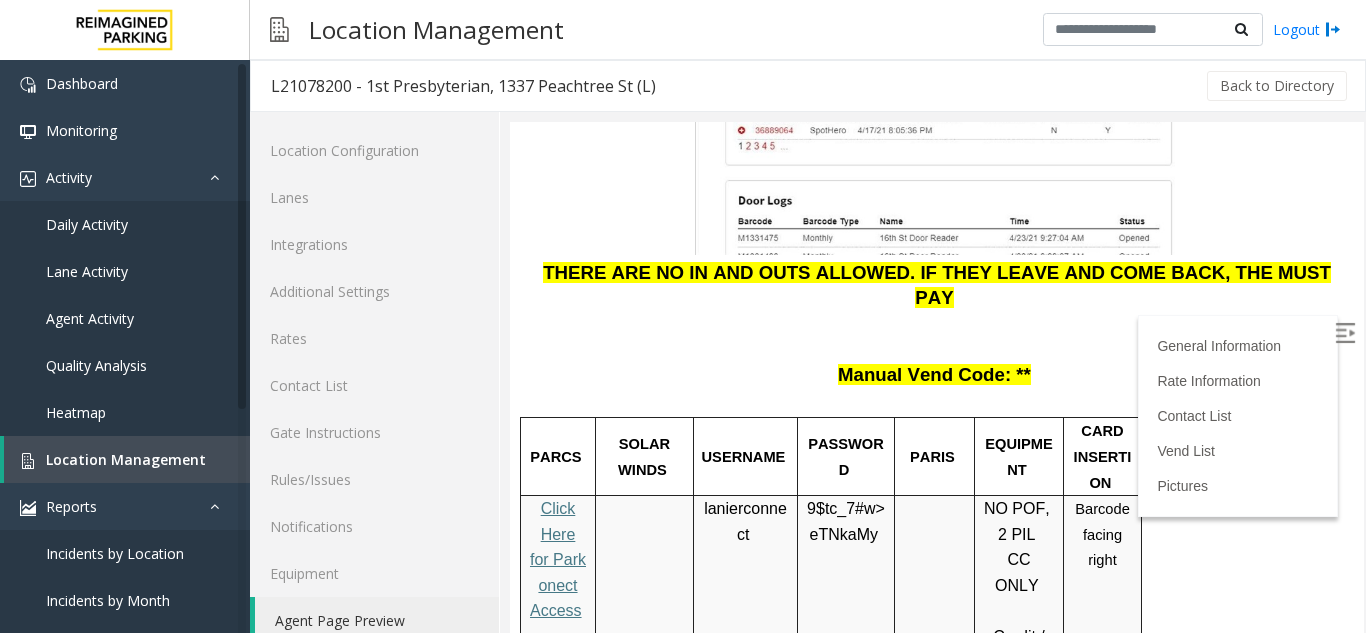 click on "eTNkaMy" at bounding box center [844, 535] 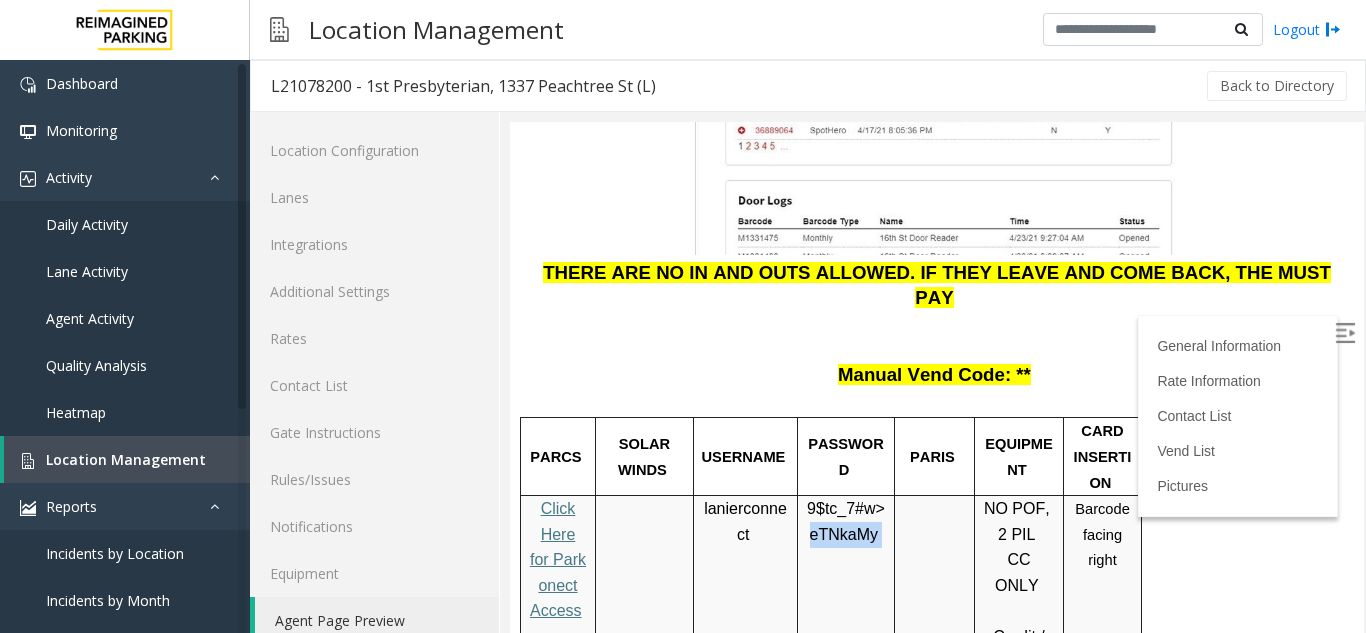 click on "eTNkaMy" at bounding box center [844, 535] 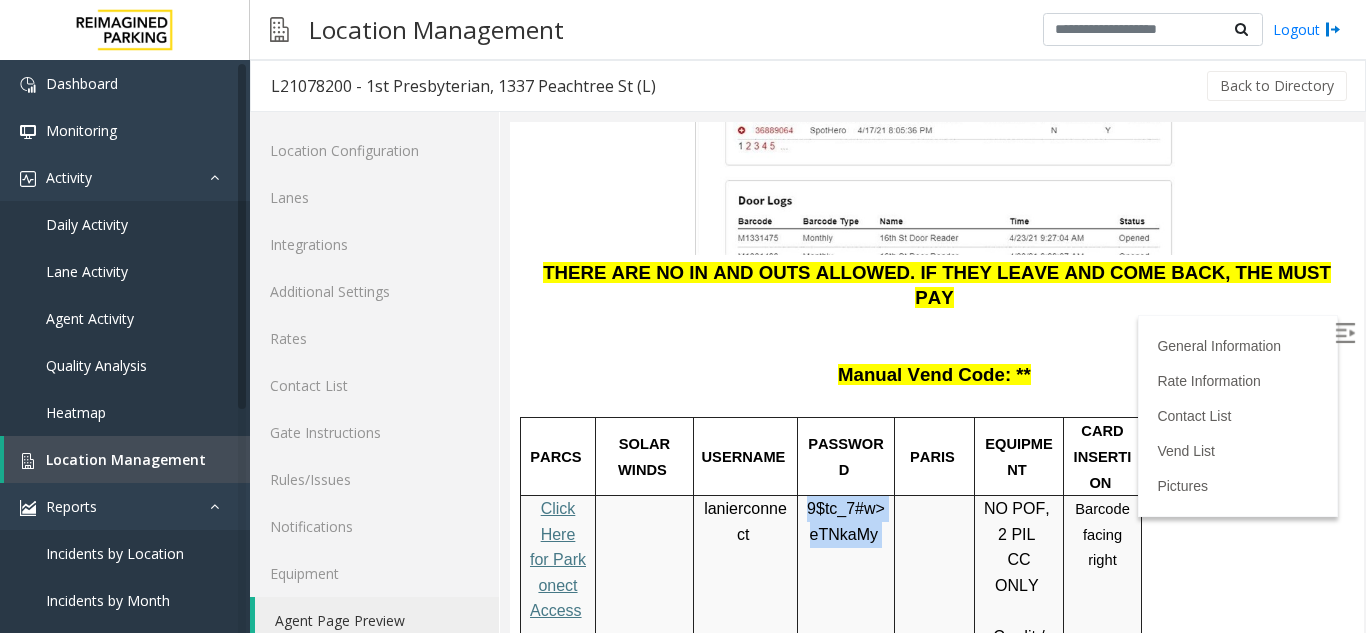 click on "eTNkaMy" at bounding box center [844, 535] 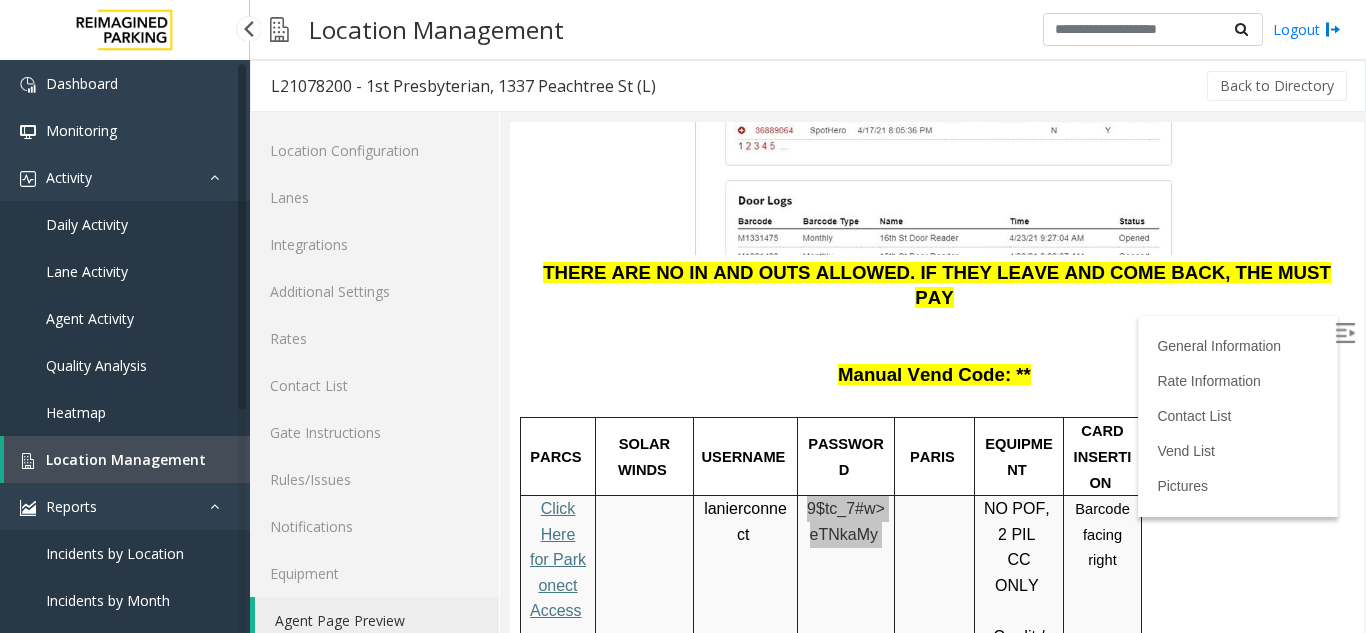click on "Location Management" at bounding box center [126, 459] 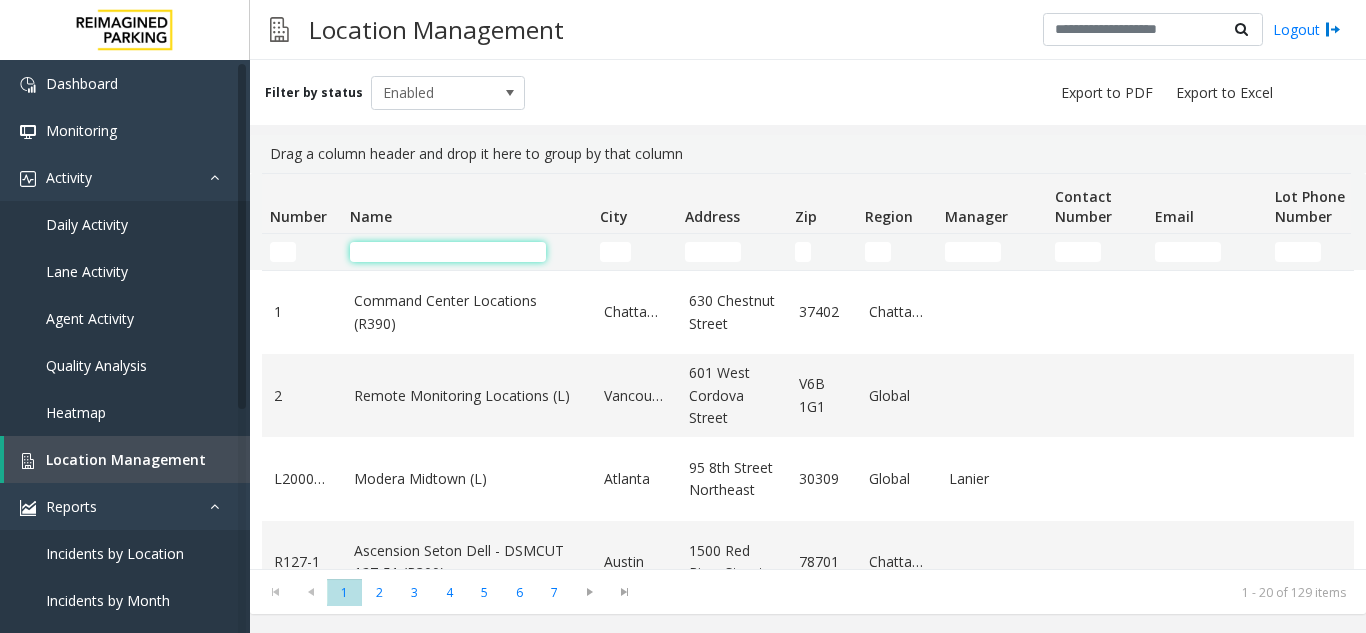 click 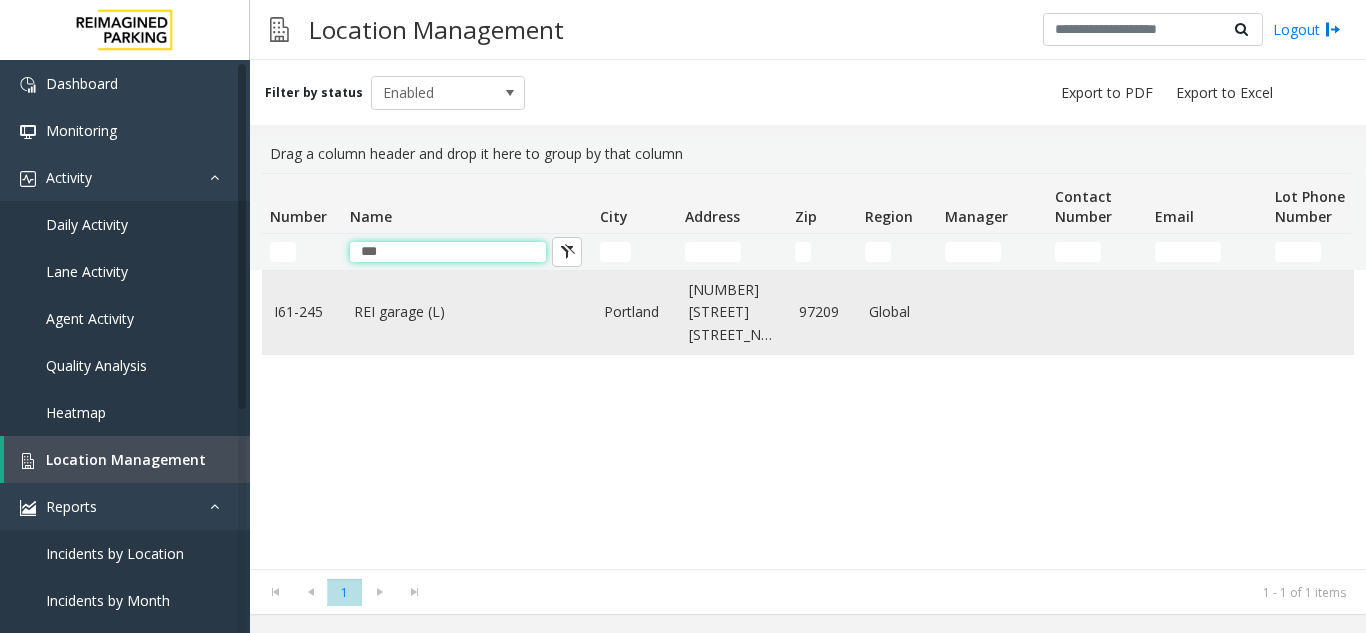 type on "***" 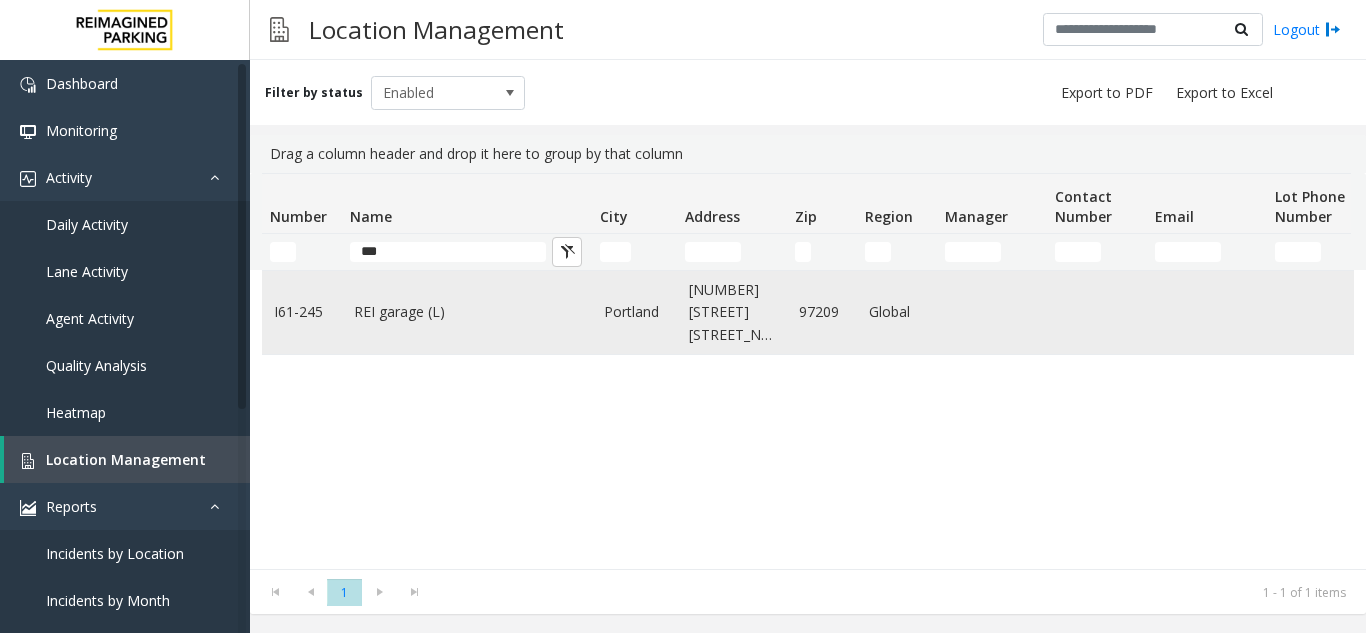 click on "REI garage (L)" 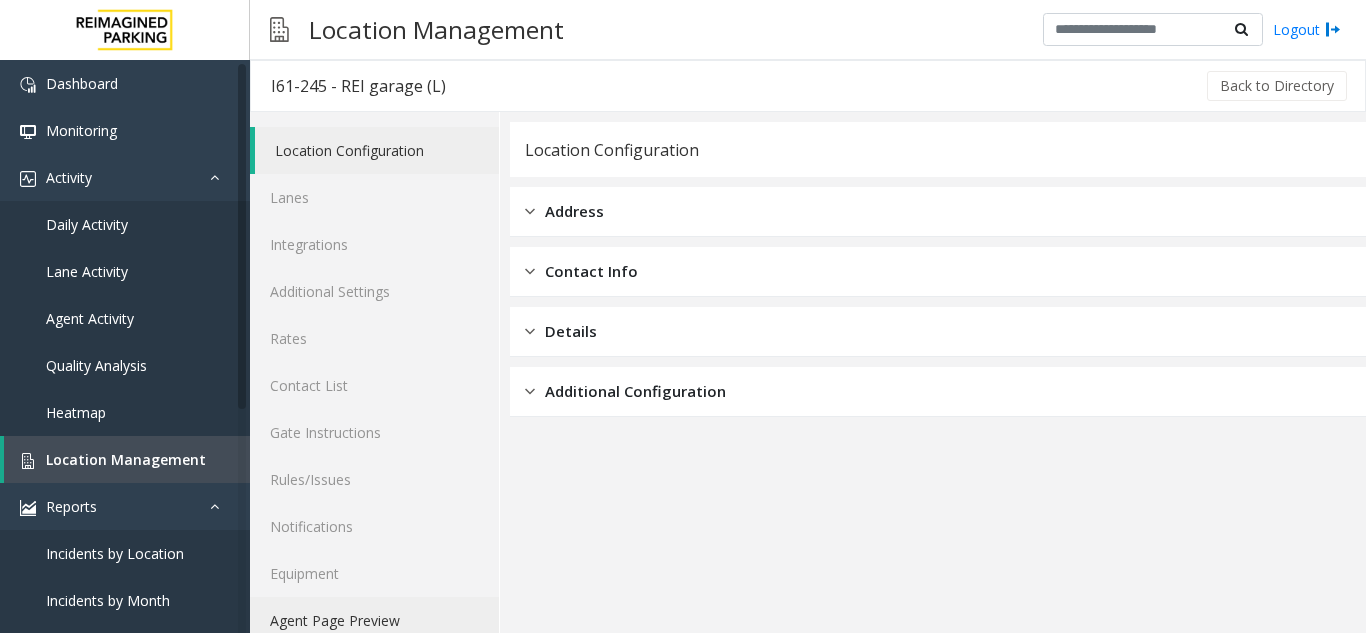 click on "Agent Page Preview" 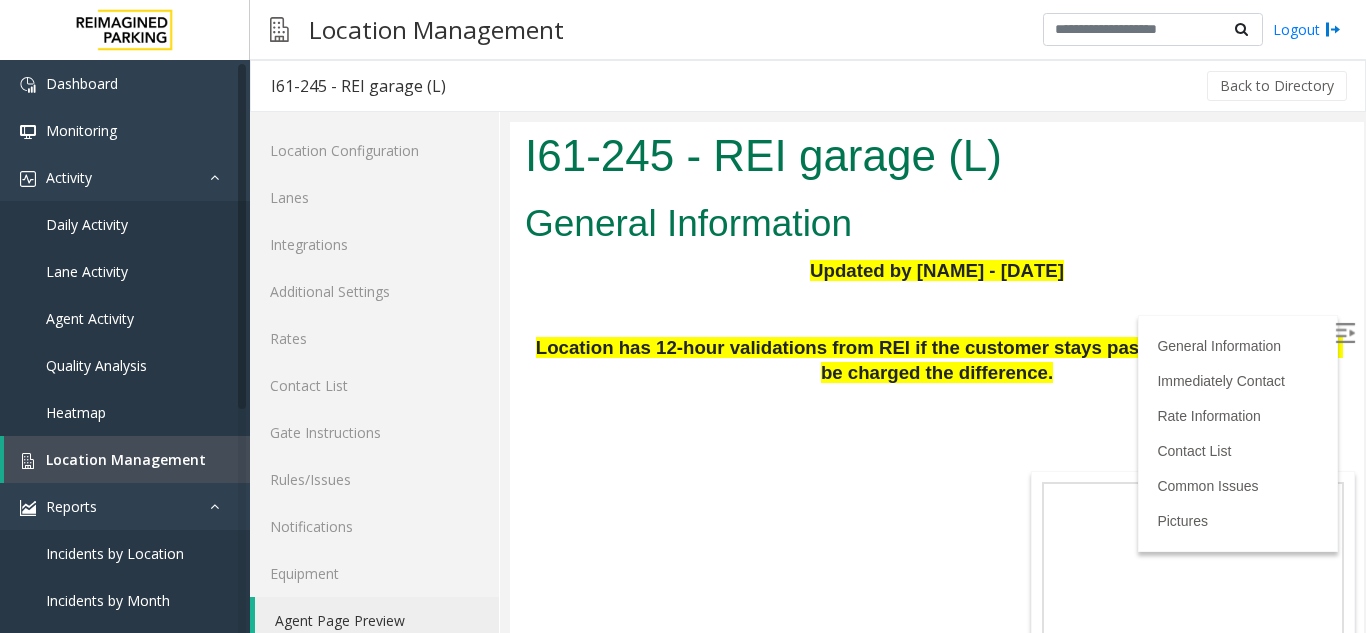 scroll, scrollTop: 1400, scrollLeft: 0, axis: vertical 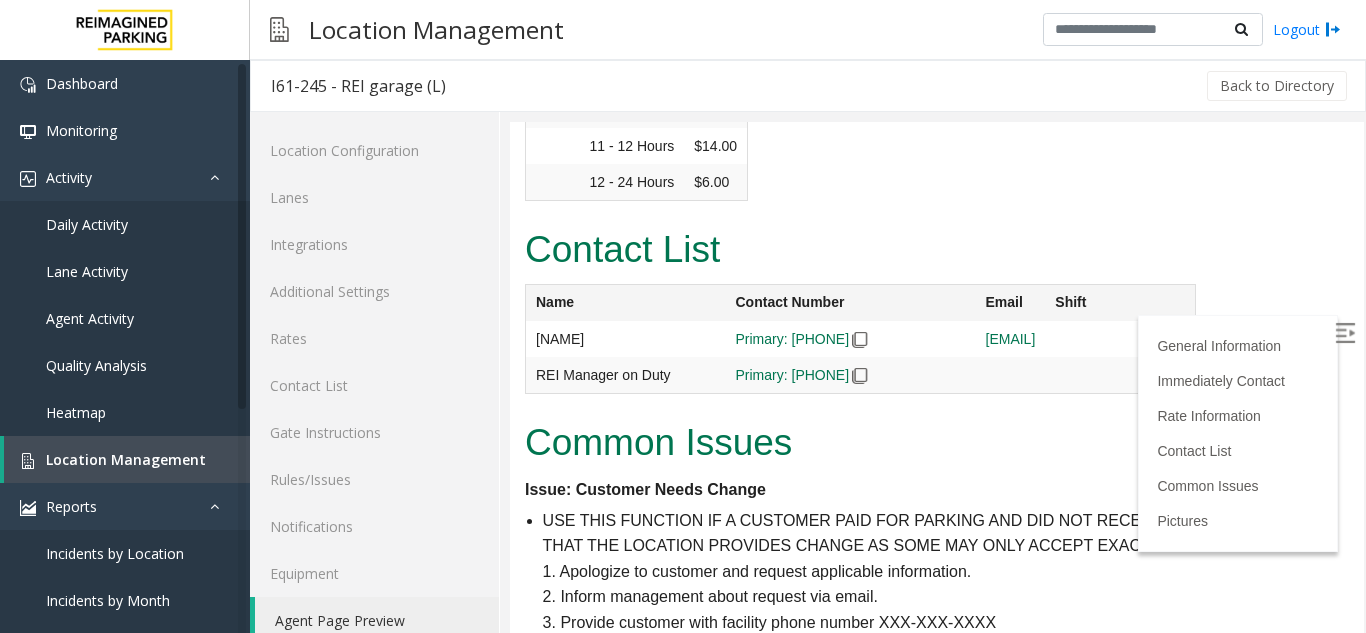 click at bounding box center [1345, 333] 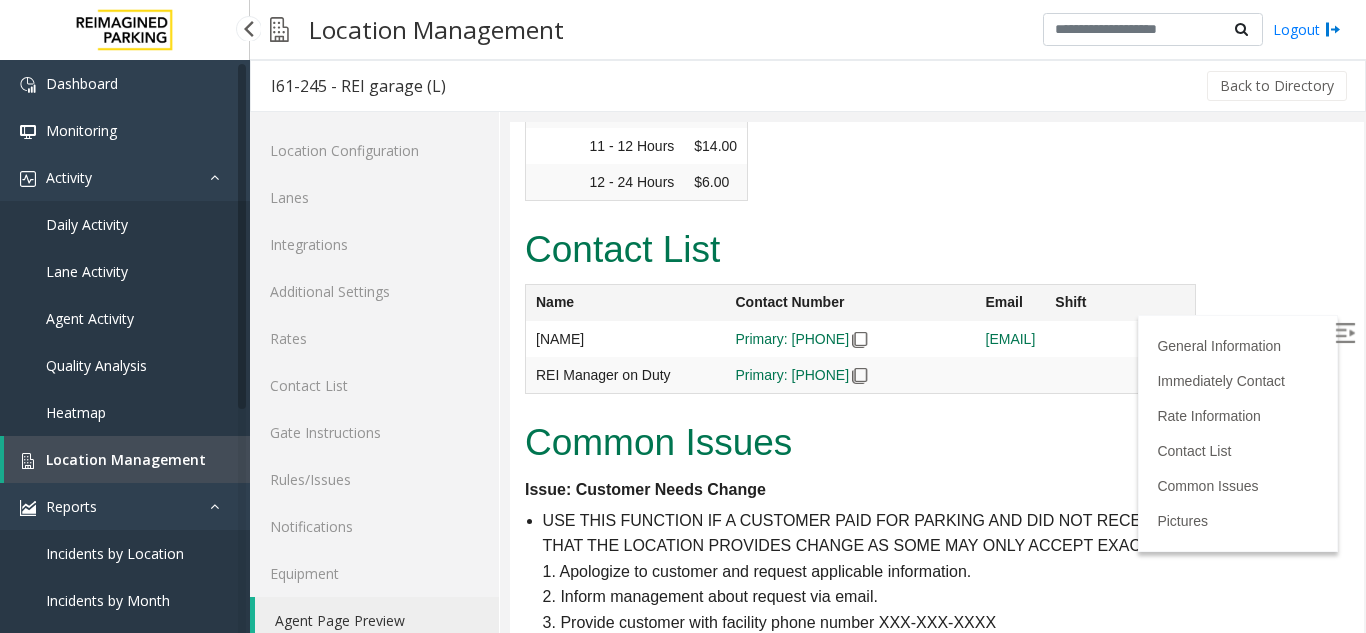 click on "Location Management" at bounding box center (126, 459) 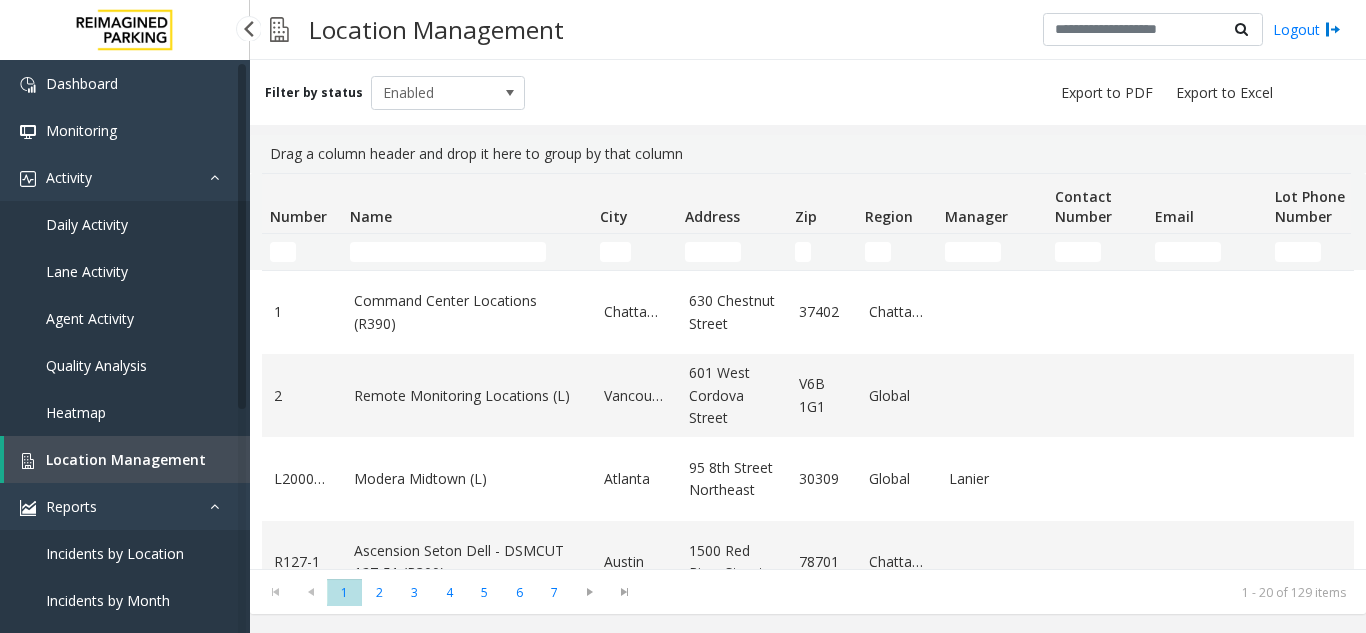 click on "Daily Activity" at bounding box center [87, 224] 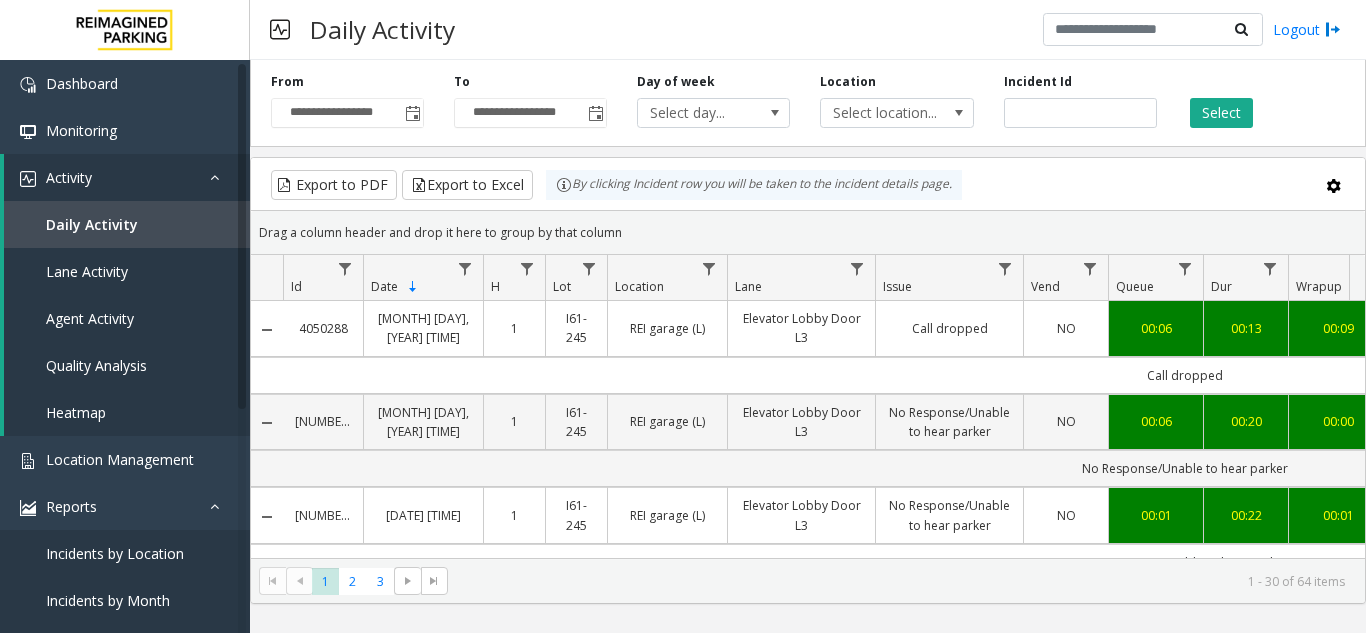 scroll, scrollTop: 0, scrollLeft: 98, axis: horizontal 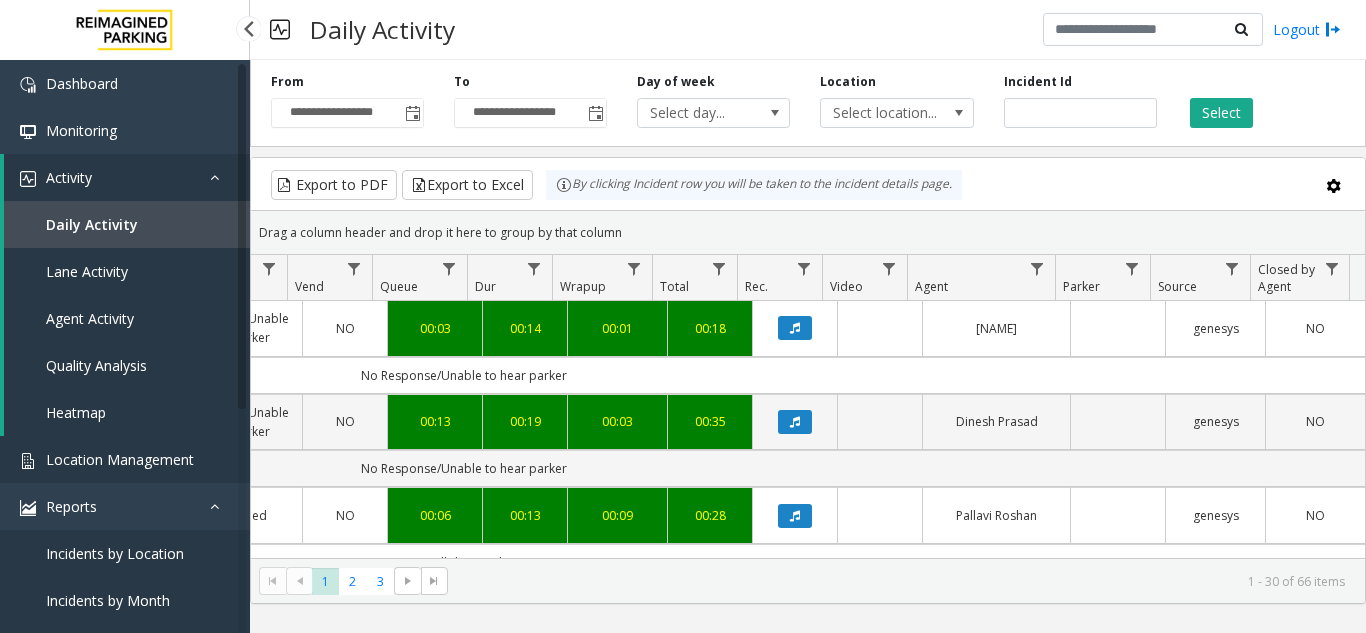 click on "Location Management" at bounding box center (120, 459) 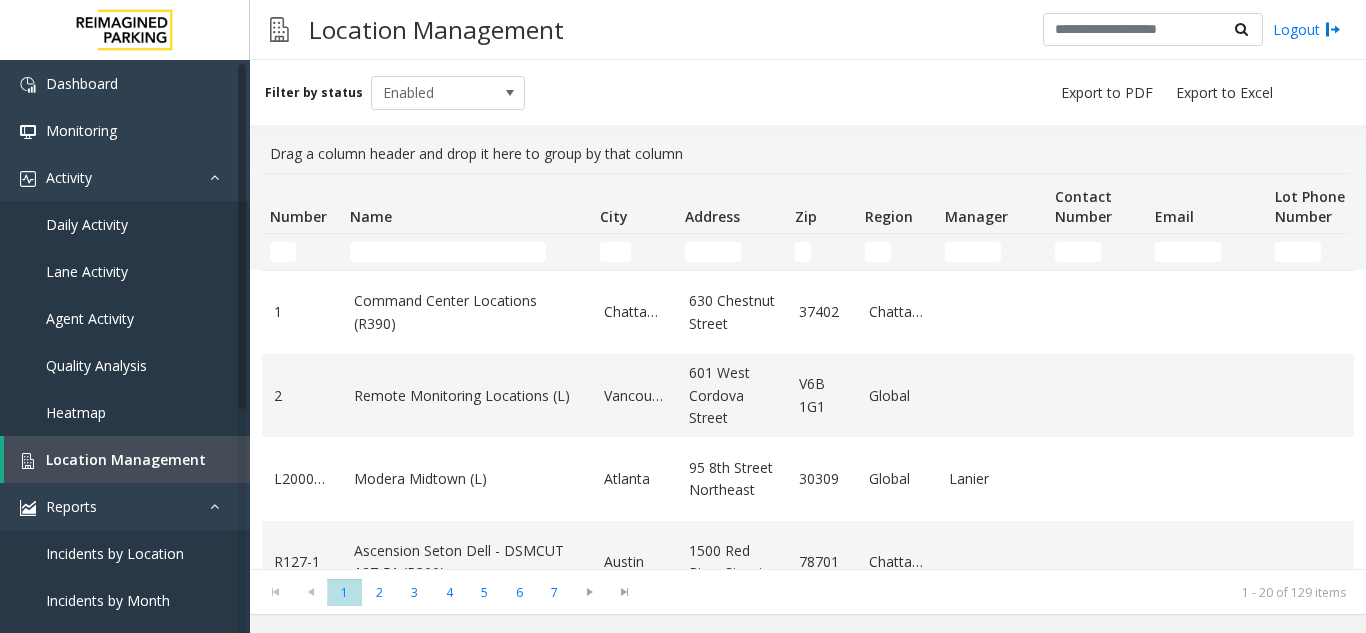 click on "[NUMBER] Command Center Locations (R390)   [CITY]   [NUMBER] [STREET]   [POSTAL_CODE]   [CITY]               [NUMBER]      Enabled   [DATE] [TIME]   [NUMBER] Remote Monitoring Locations (L)   [CITY]   [NUMBER] [STREET]   [POSTAL_CODE]   Global               [NUMBER]      Enabled   [DATE] [TIME]   L20000500   Modera Midtown	(L)   [CITY]   [NUMBER] [STREET]   [POSTAL_CODE]   Global   Lanier            [NUMBER]      Enabled   [DATE] [TIME]   R127-1   Ascension Seton Dell - DSMCUT 127-51 (R390)   [CITY]   [NUMBER] [STREET]   [POSTAL_CODE]   [CITY]               [NUMBER]      Enabled   [DATE] [TIME]   R86-52   Filmore Garage (R390)   [CITY]   [NUMBER] [STREET]   [POSTAL_CODE]   [CITY]   Republic            [NUMBER]      Enabled   [DATE] [TIME]   R86-23   BCC Garage (Also known as ANB Garage) (R390)    [CITY]   [NUMBER] [STREET]   [POSTAL_CODE]   [CITY]   Republic            [NUMBER]   Republic   Enabled   [DATE] [TIME]   I21-68   Jose's Blue Sombrero (I) (R390)   [CITY]   [NUMBER] [STREET]   [POSTAL_CODE]   [CITY]" 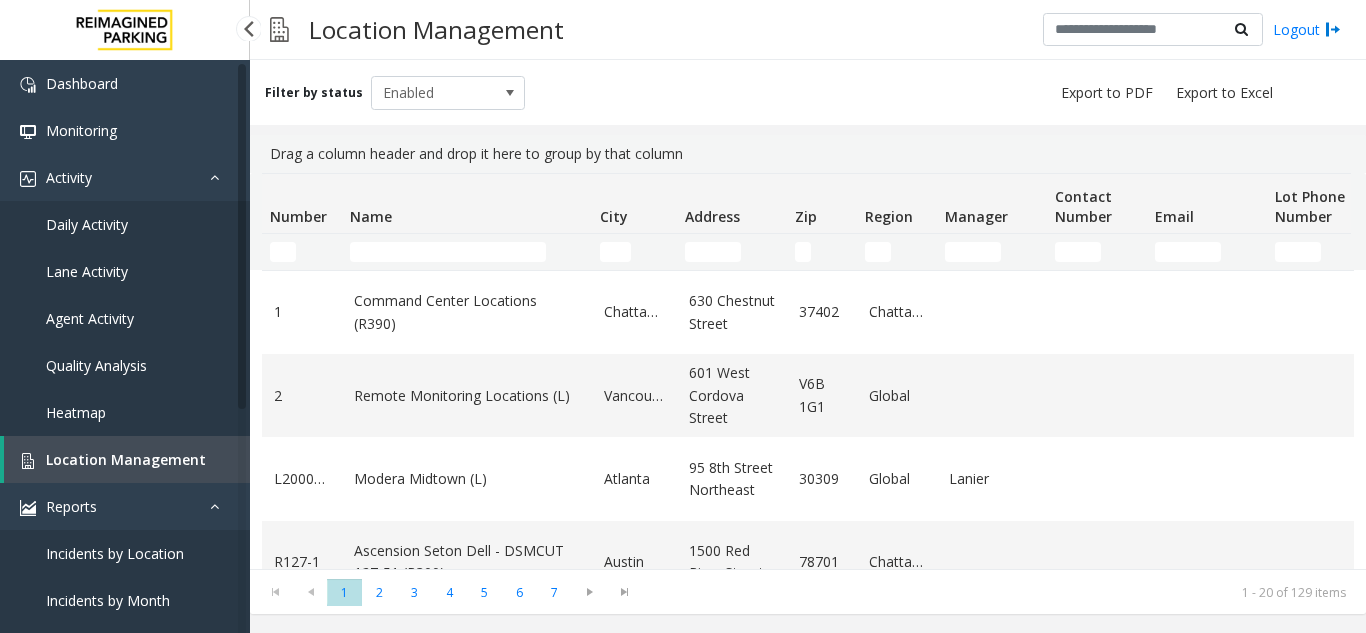 click on "Location Management" at bounding box center [127, 459] 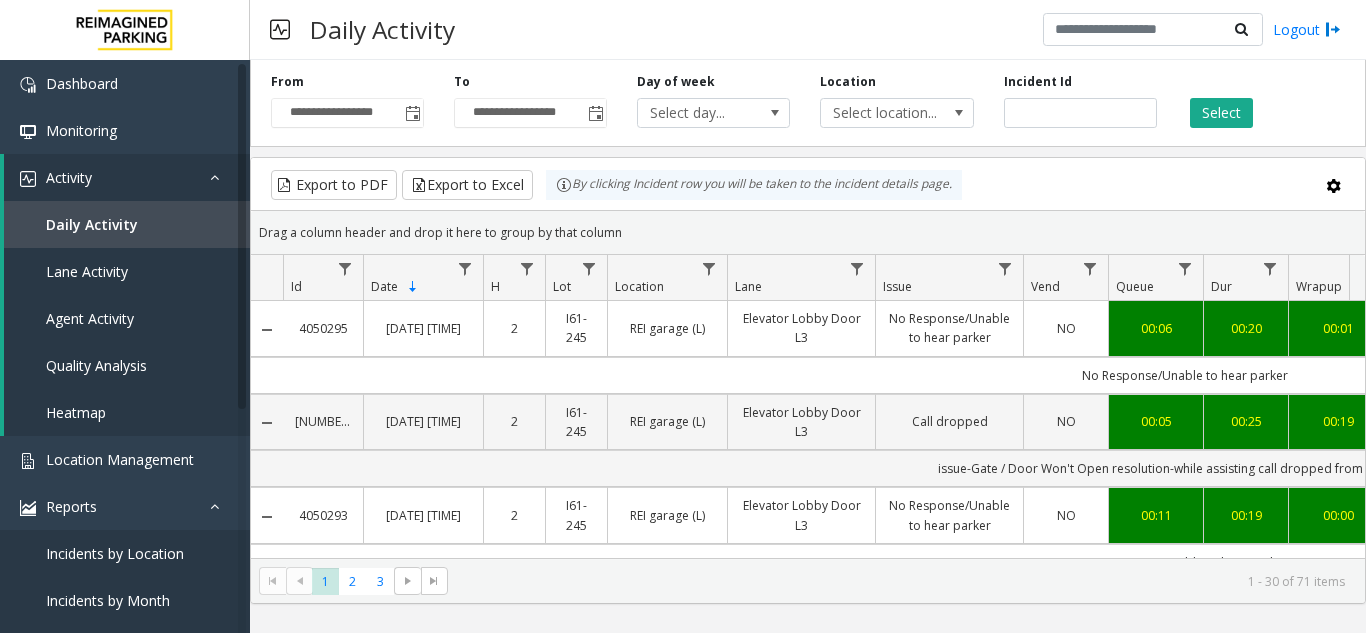 scroll, scrollTop: 0, scrollLeft: 358, axis: horizontal 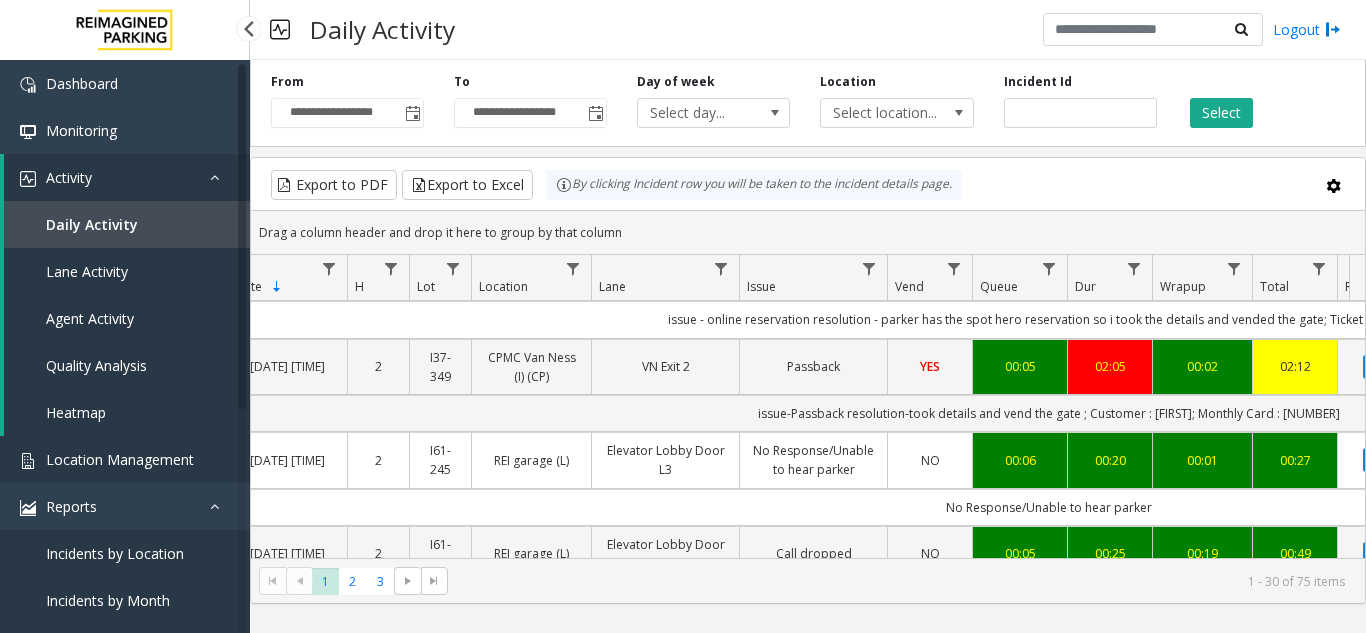 click on "Location Management" at bounding box center [125, 459] 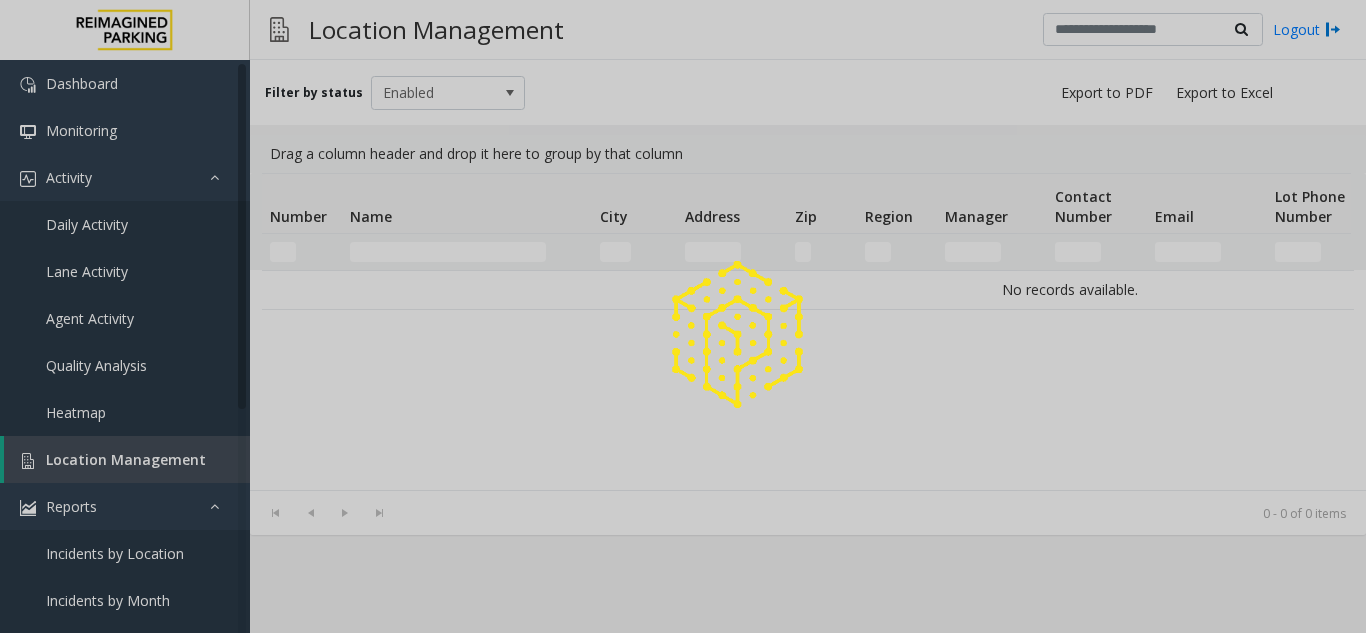 click 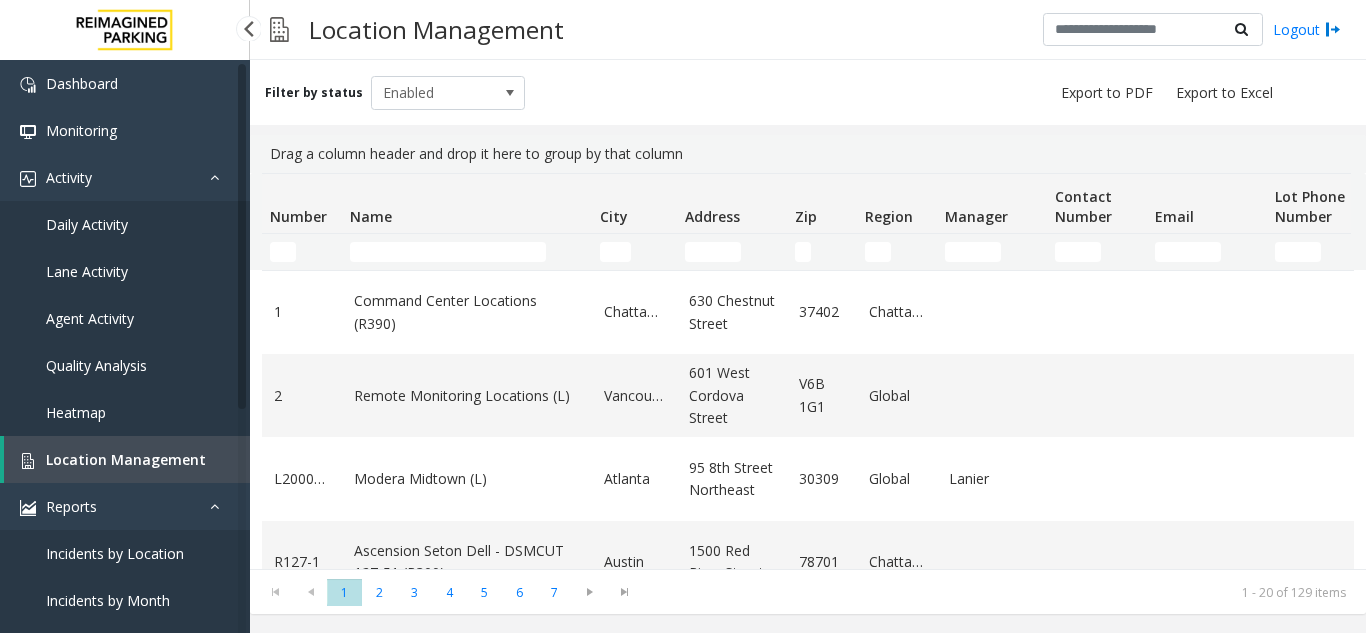 click on "Daily Activity" at bounding box center (125, 224) 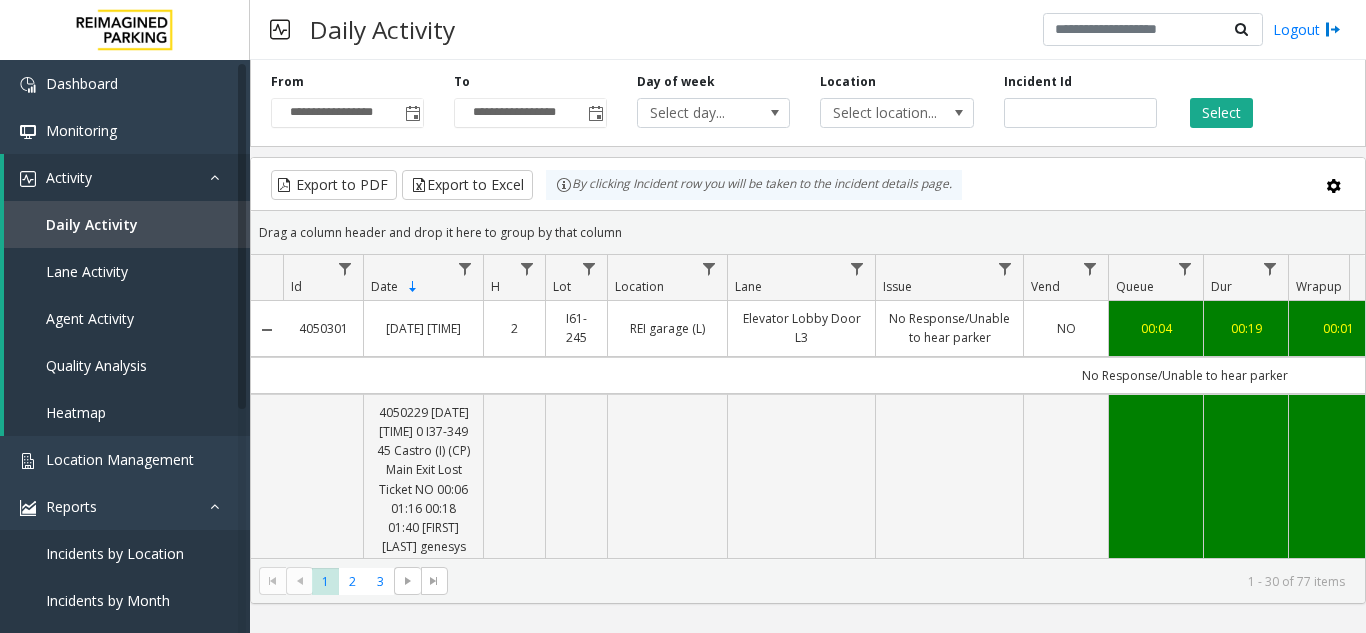 scroll, scrollTop: 0, scrollLeft: 344, axis: horizontal 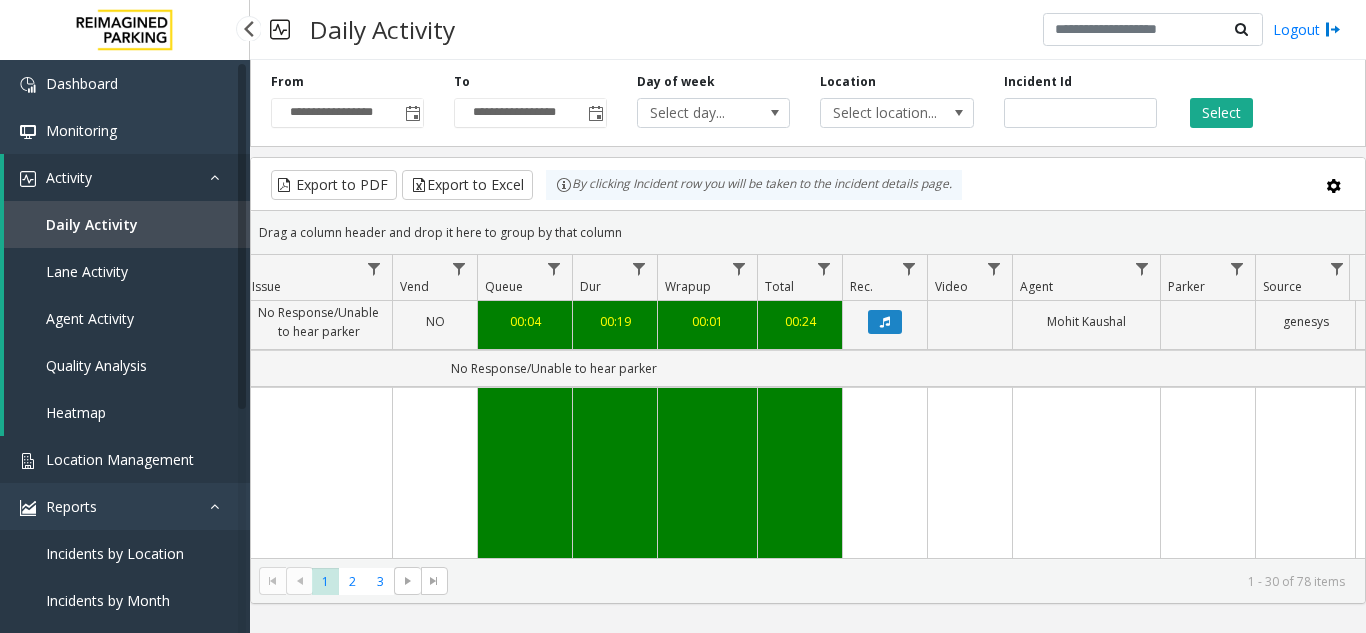 click on "Location Management" at bounding box center [120, 459] 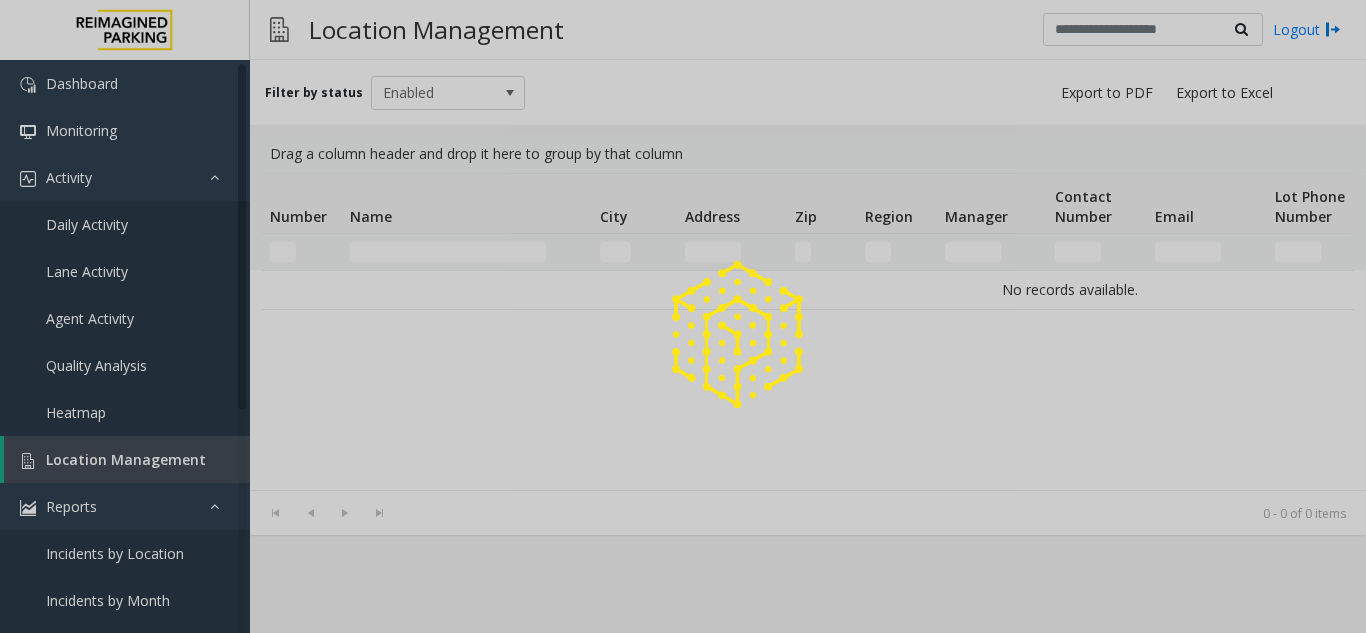 click 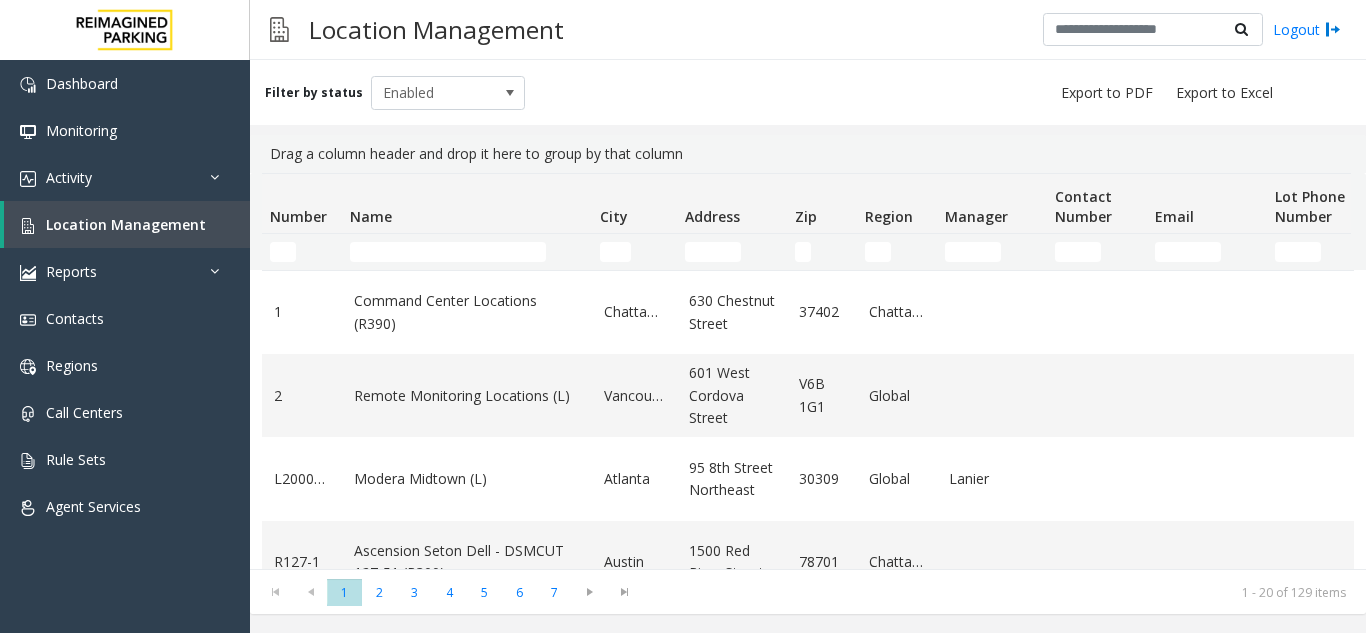 scroll, scrollTop: 0, scrollLeft: 0, axis: both 